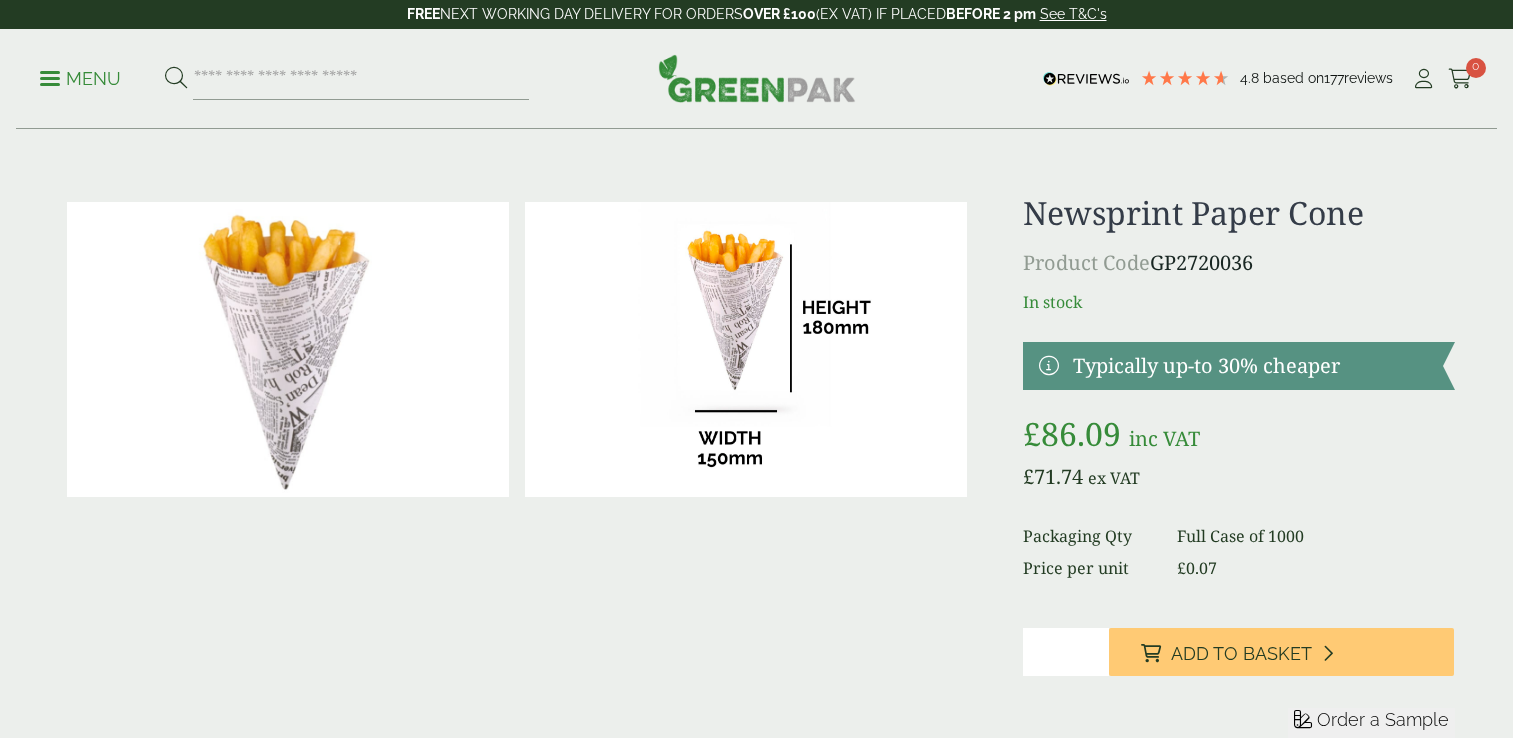 scroll, scrollTop: 0, scrollLeft: 0, axis: both 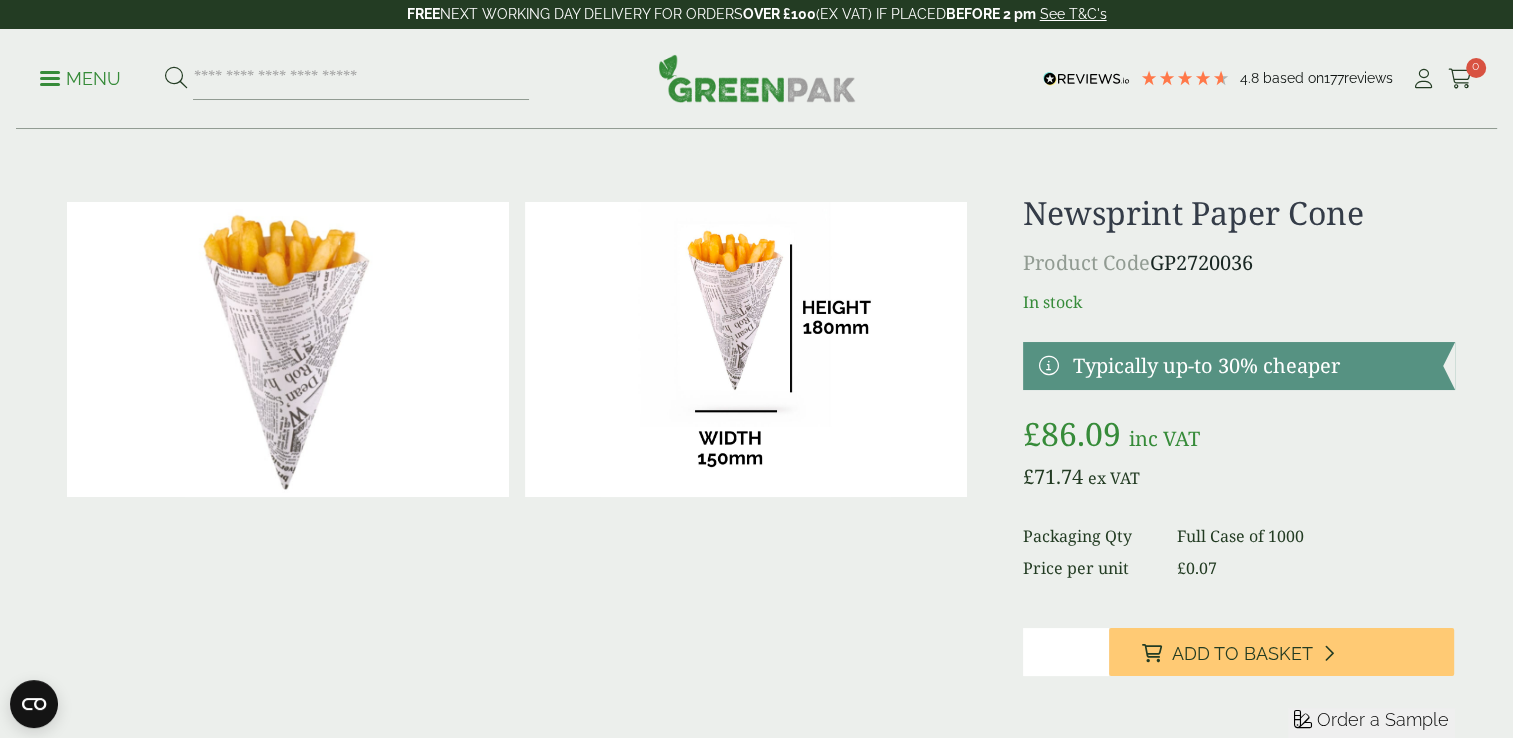 drag, startPoint x: 712, startPoint y: 83, endPoint x: 694, endPoint y: 93, distance: 20.59126 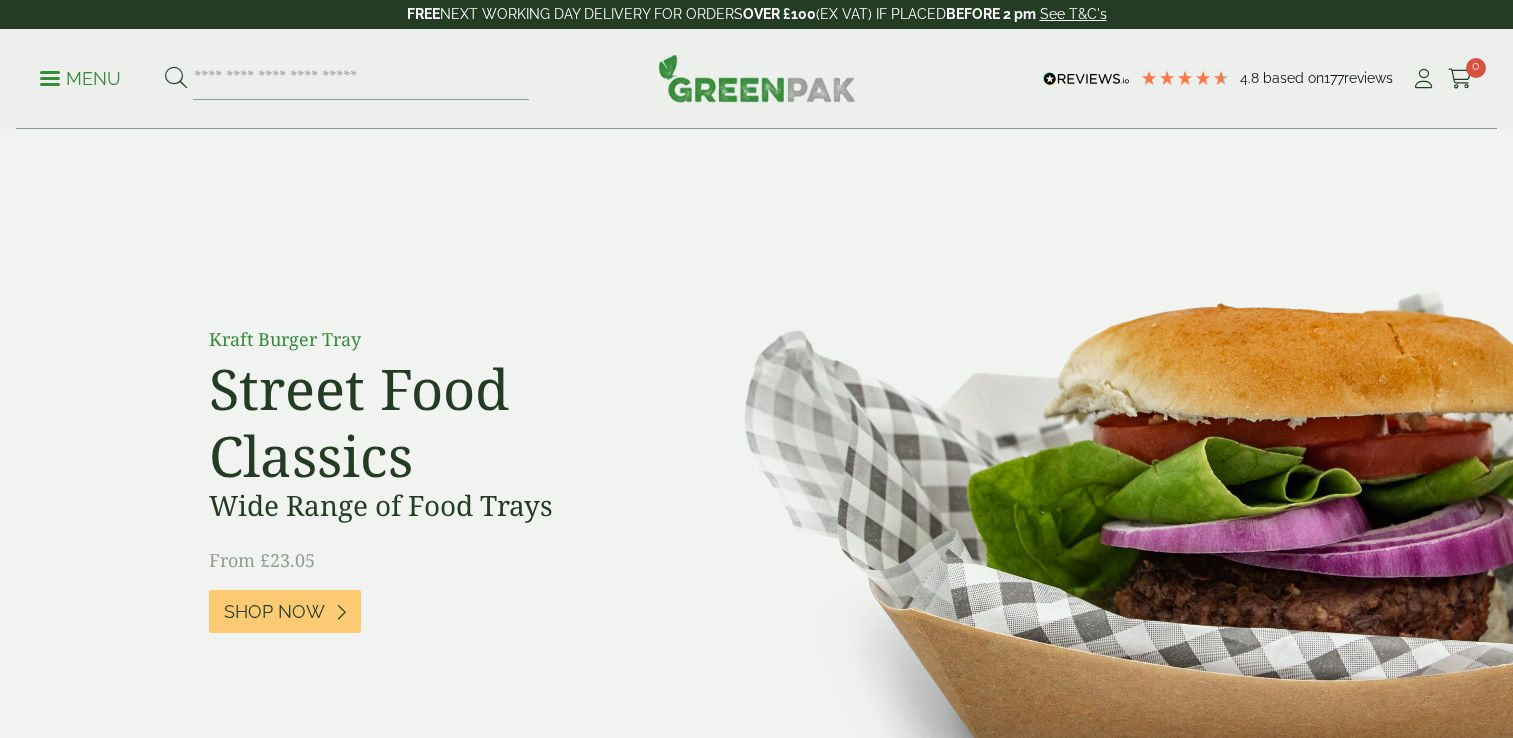 scroll, scrollTop: 0, scrollLeft: 0, axis: both 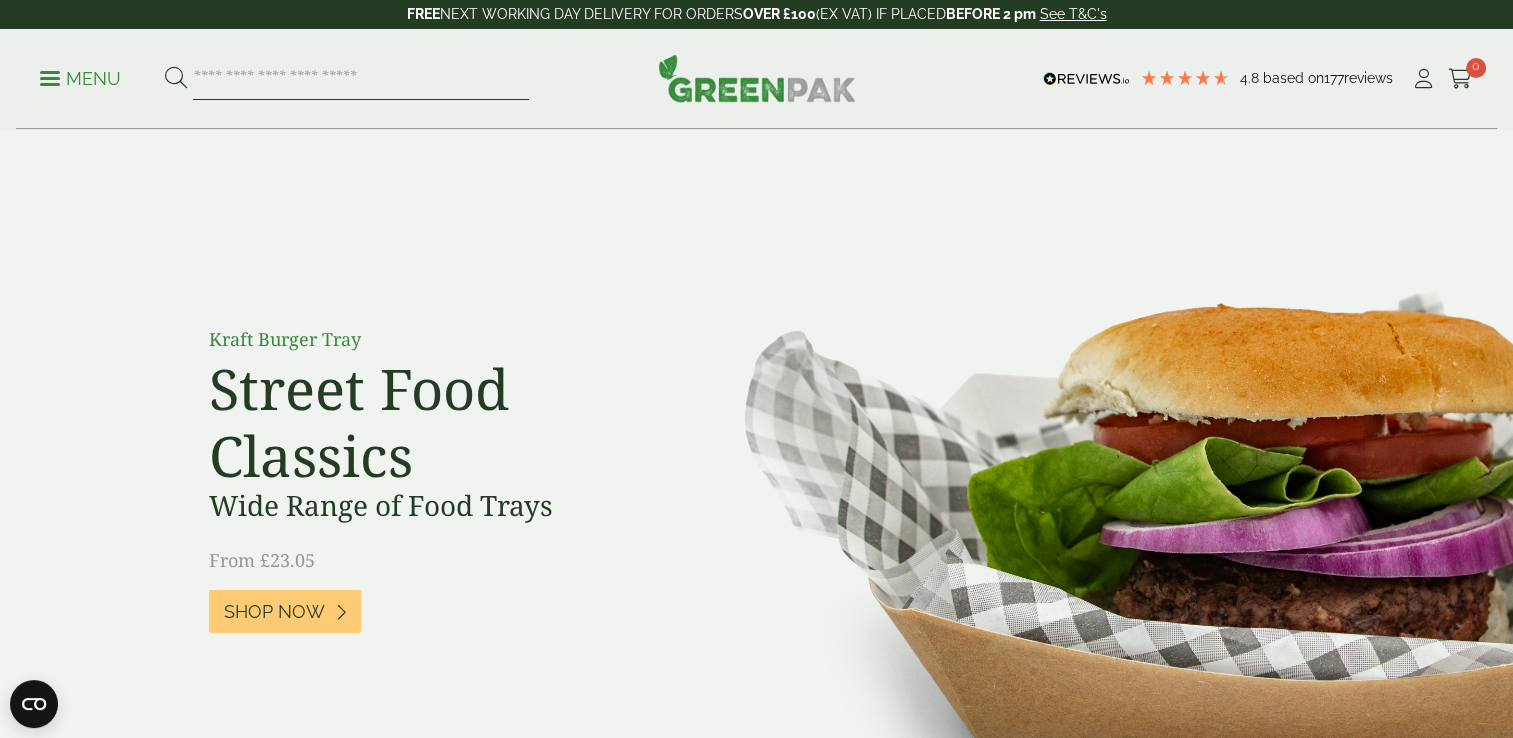 click at bounding box center [361, 79] 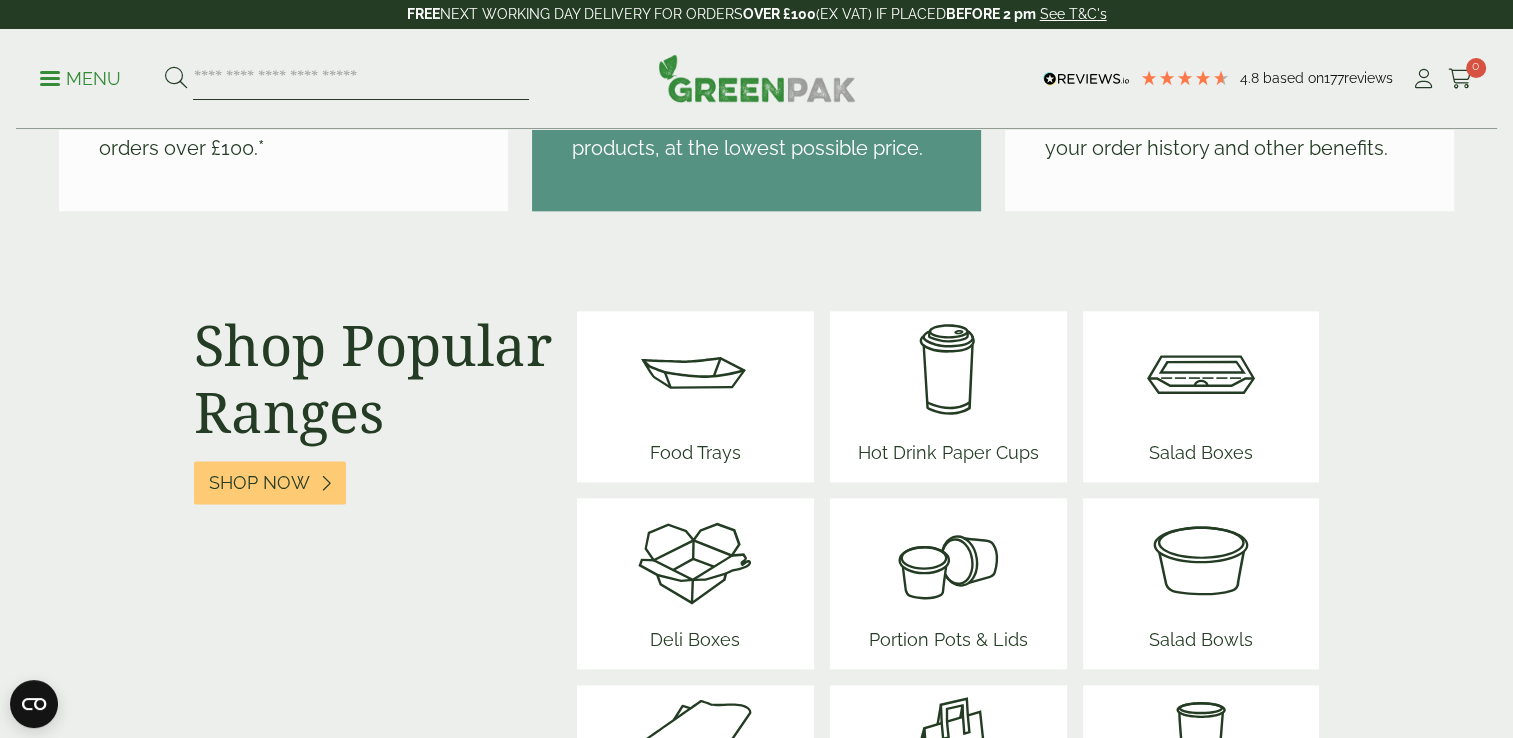 scroll, scrollTop: 2535, scrollLeft: 0, axis: vertical 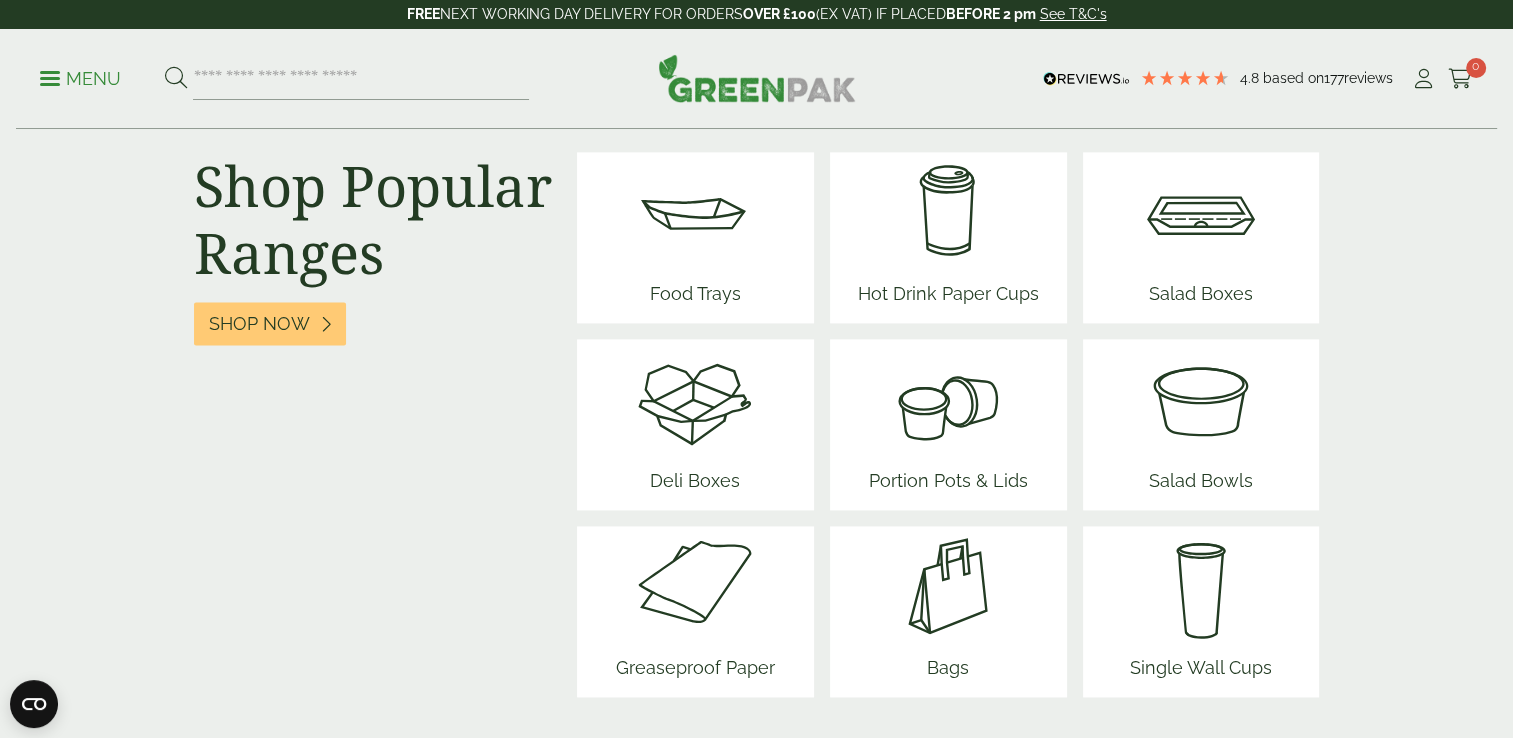 drag, startPoint x: 682, startPoint y: 458, endPoint x: 648, endPoint y: 454, distance: 34.234486 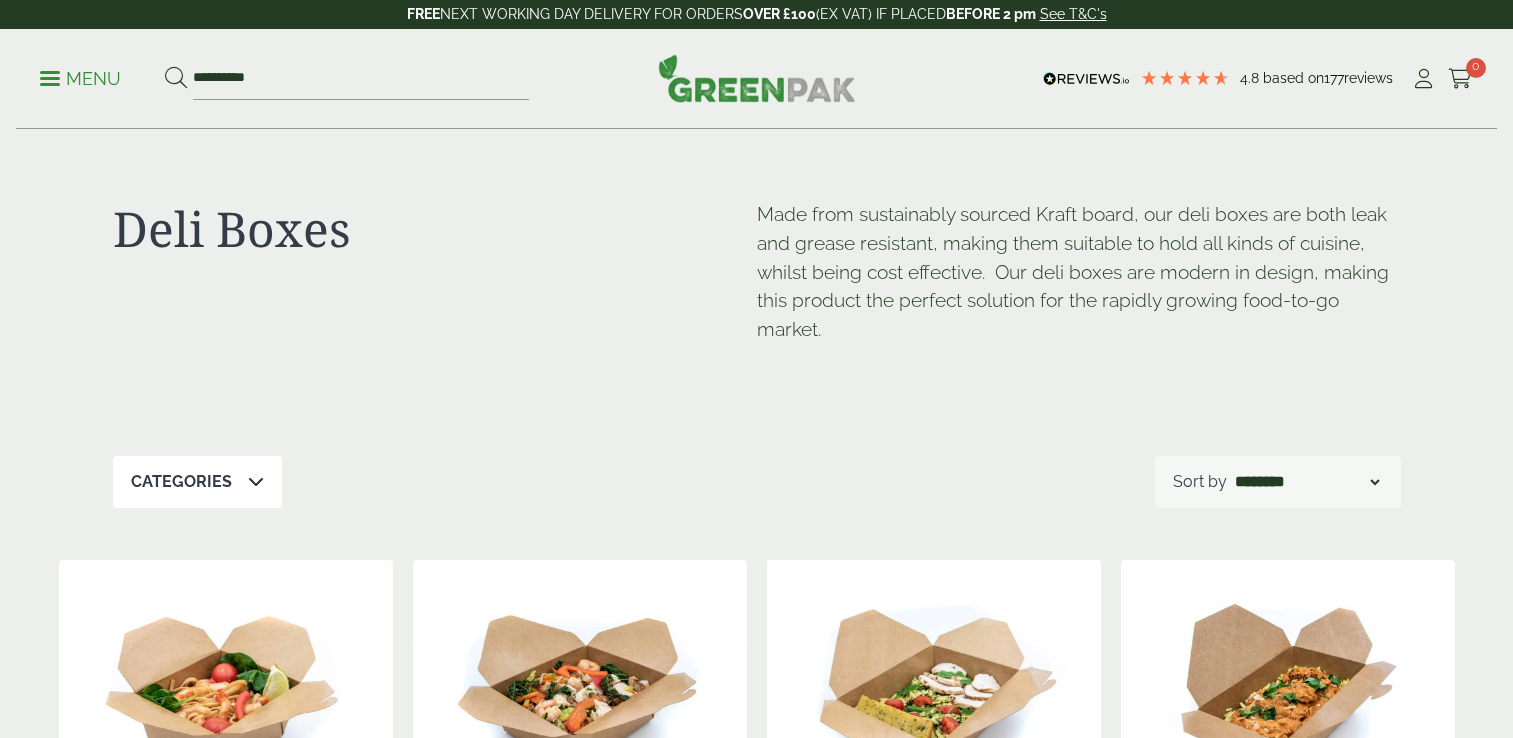 scroll, scrollTop: 0, scrollLeft: 0, axis: both 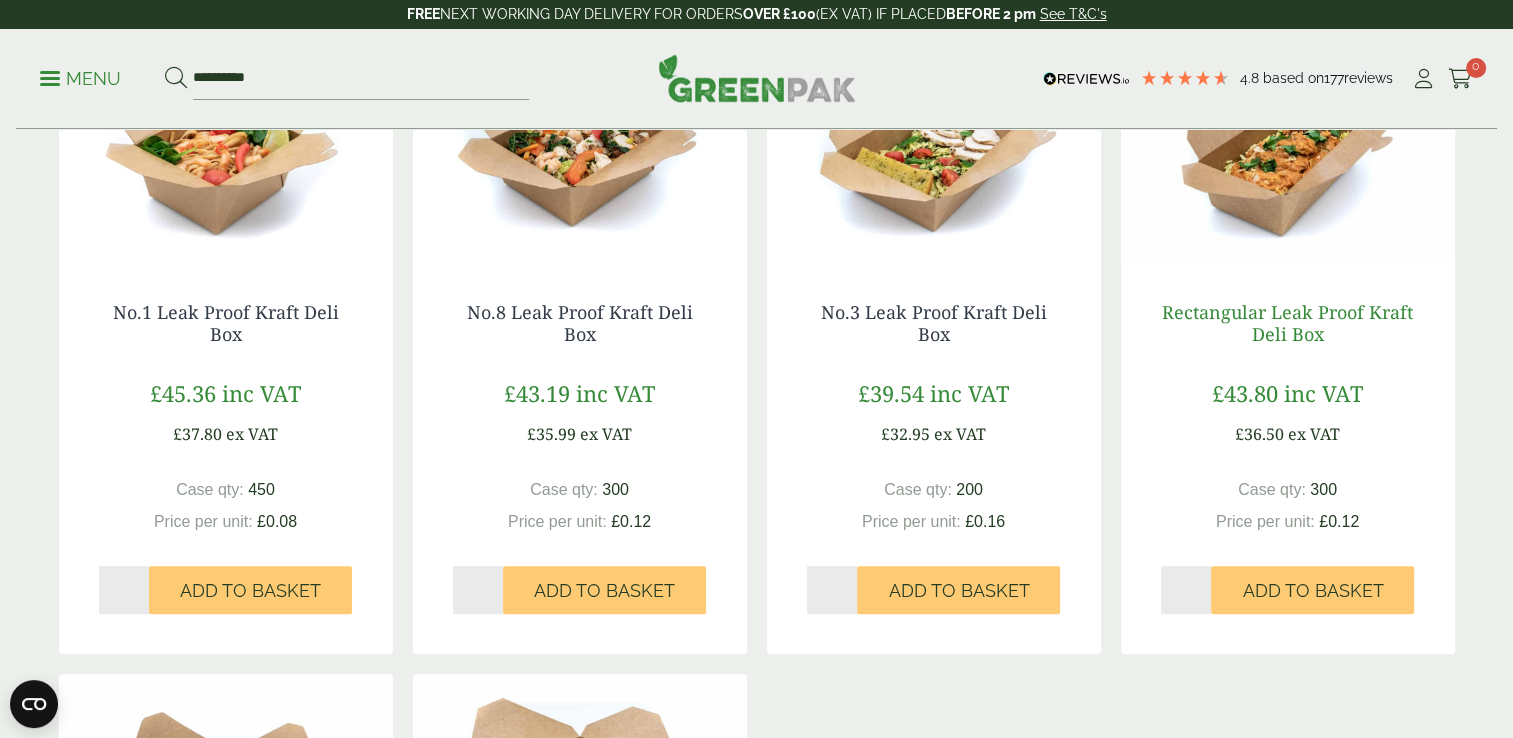 drag, startPoint x: 1180, startPoint y: 314, endPoint x: 1168, endPoint y: 308, distance: 13.416408 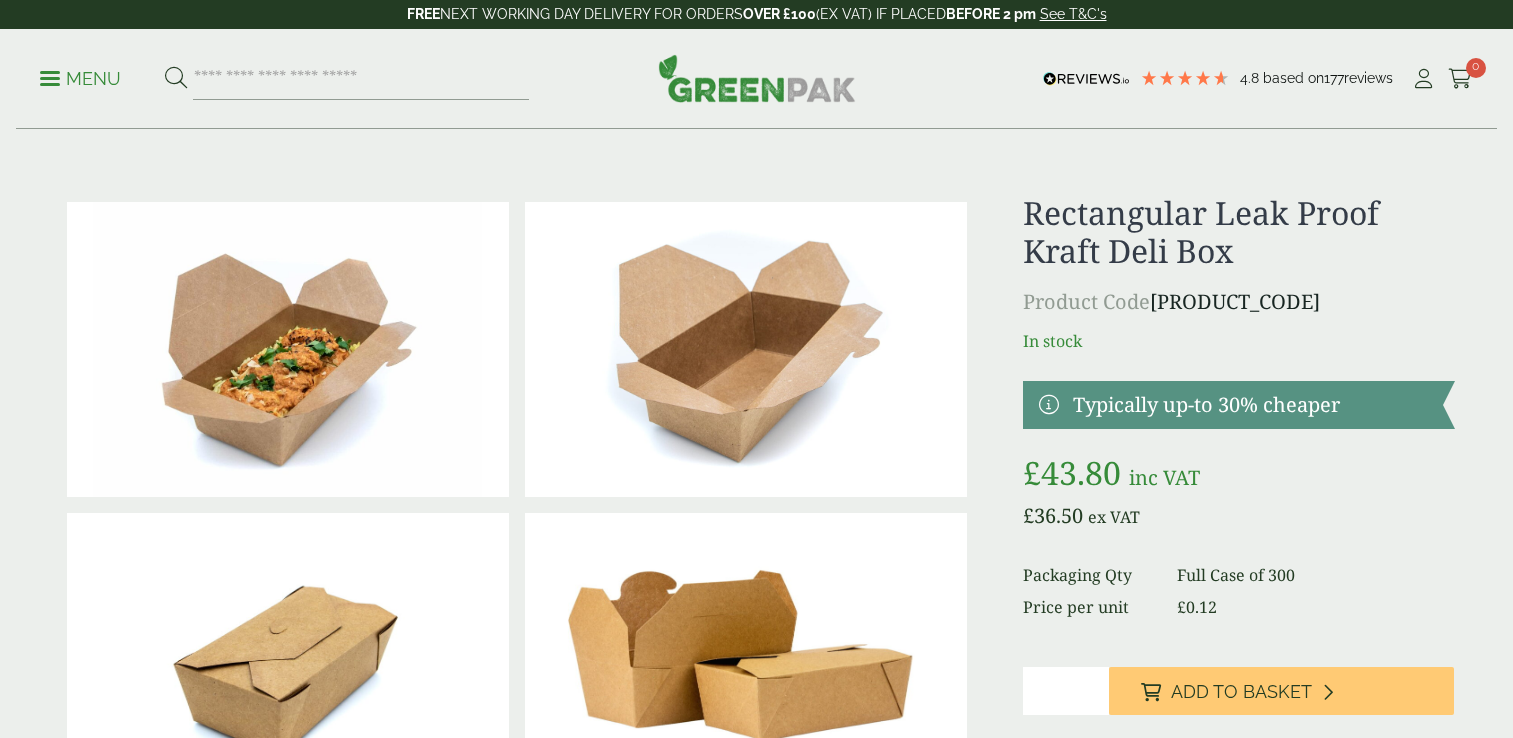 scroll, scrollTop: 0, scrollLeft: 0, axis: both 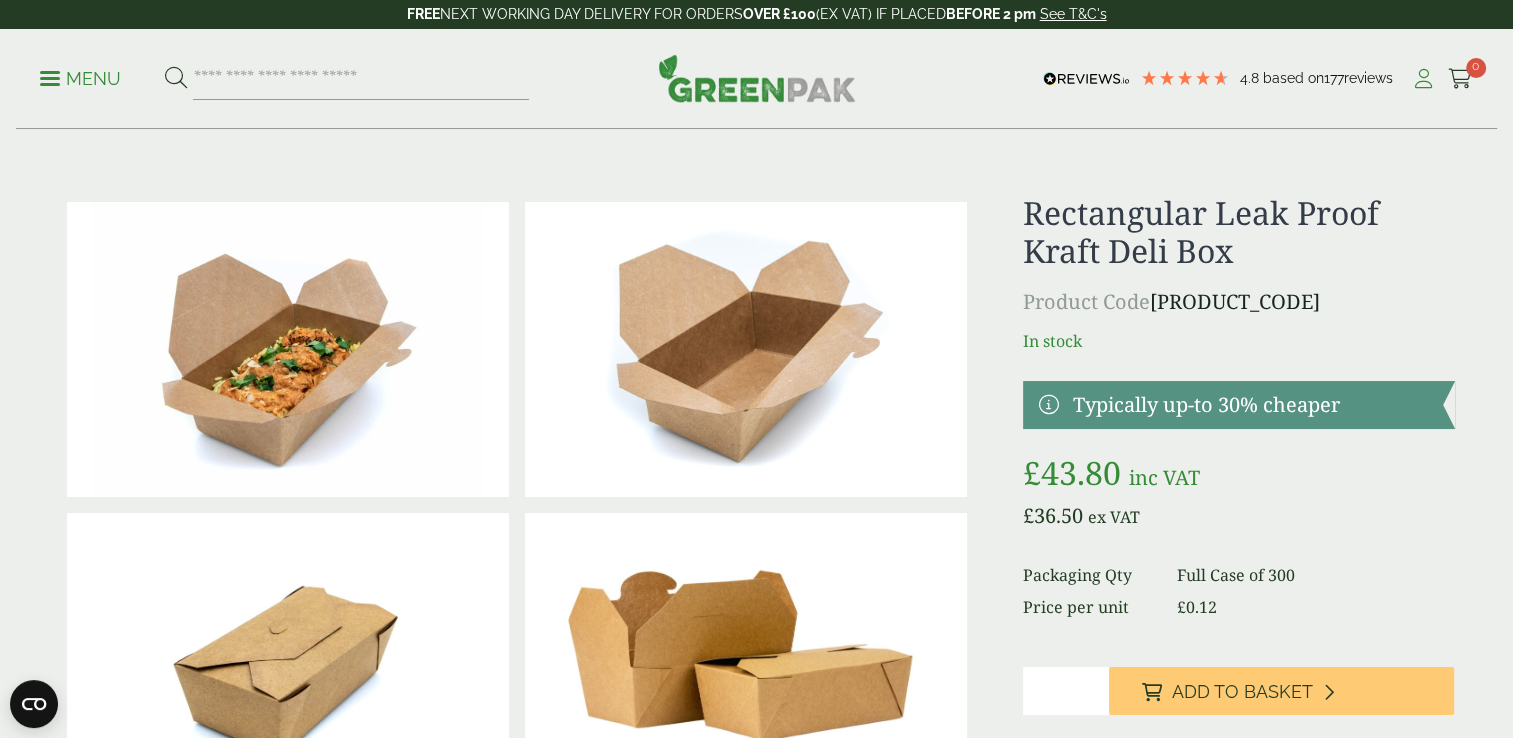 click at bounding box center (1423, 79) 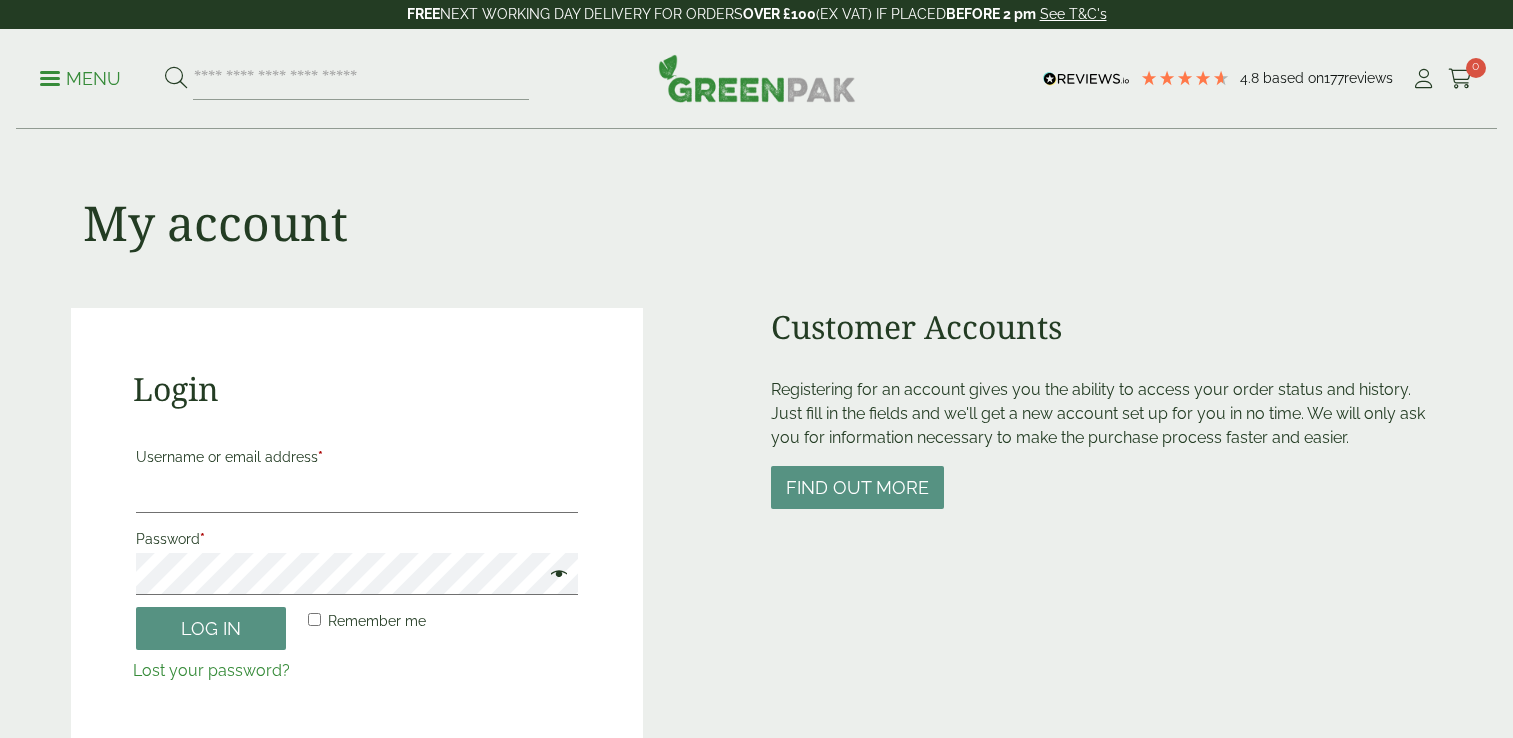 scroll, scrollTop: 0, scrollLeft: 0, axis: both 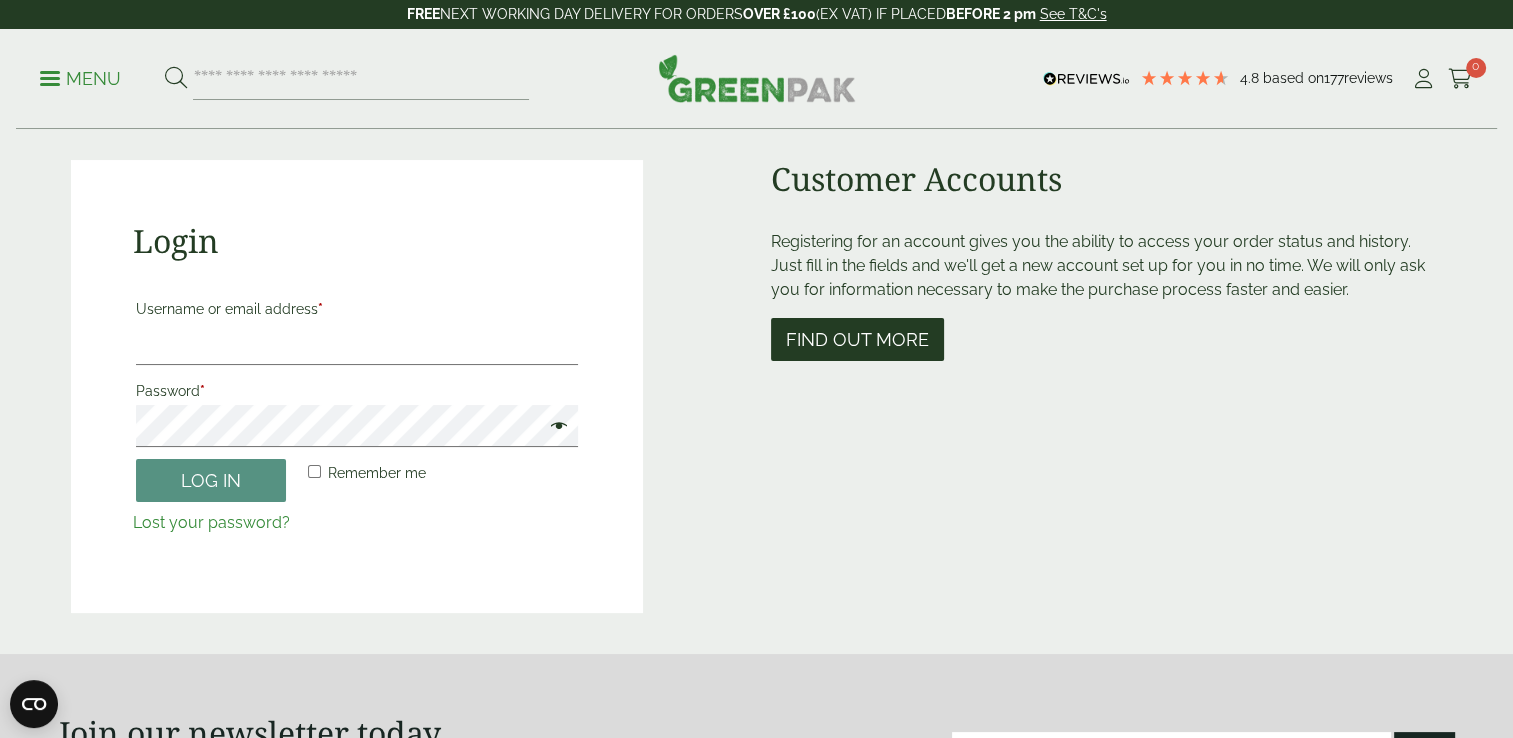 drag, startPoint x: 850, startPoint y: 333, endPoint x: 835, endPoint y: 325, distance: 17 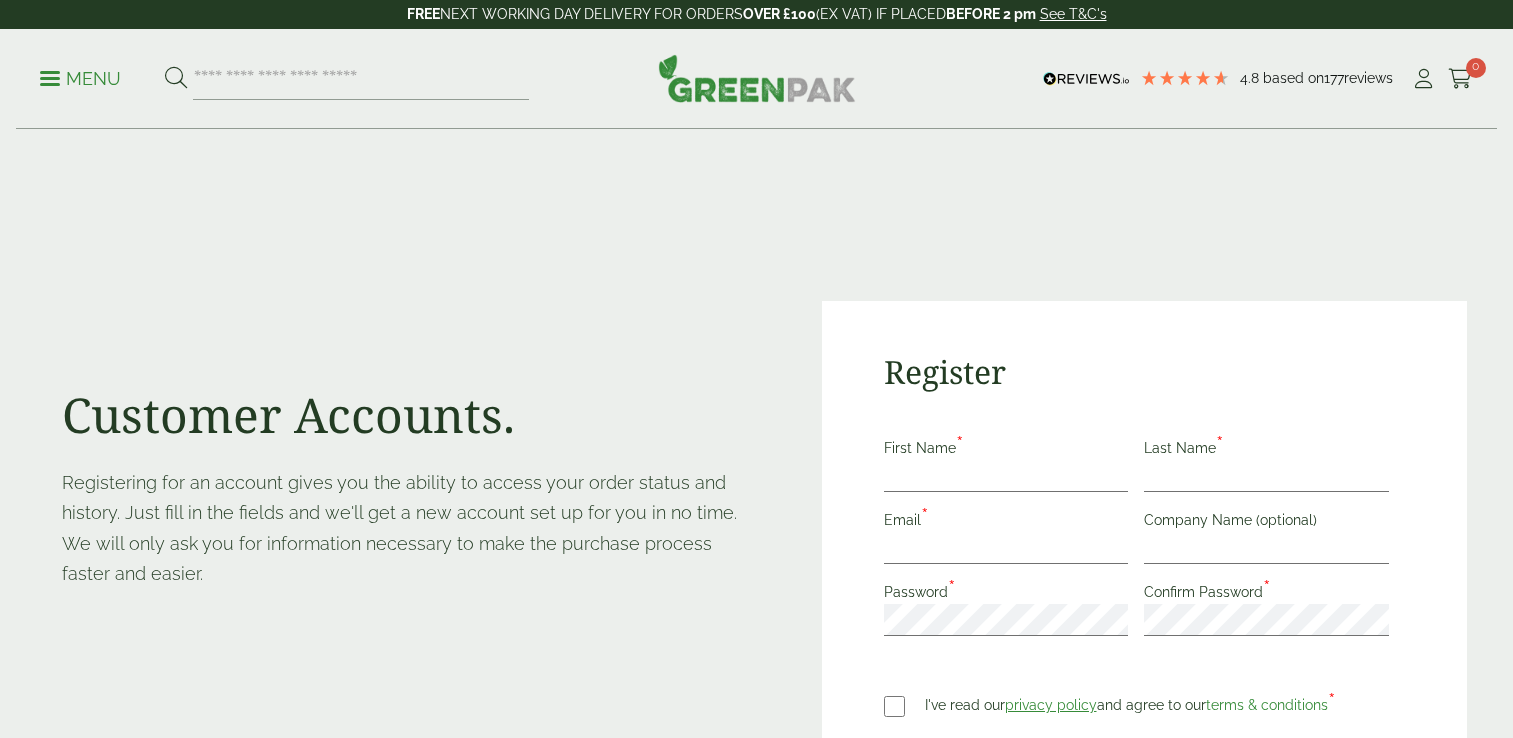 scroll, scrollTop: 0, scrollLeft: 0, axis: both 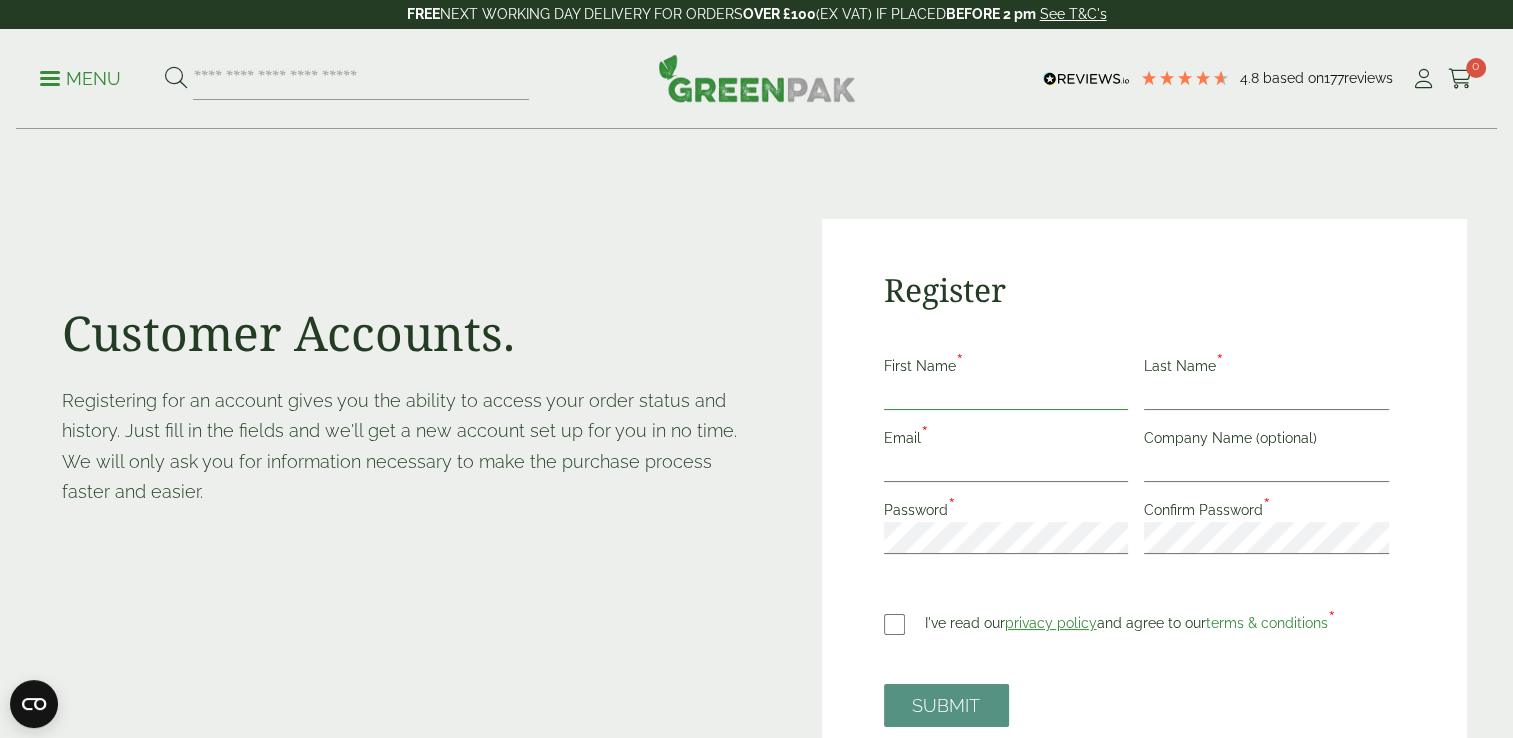 click on "First Name  *" at bounding box center (1006, 394) 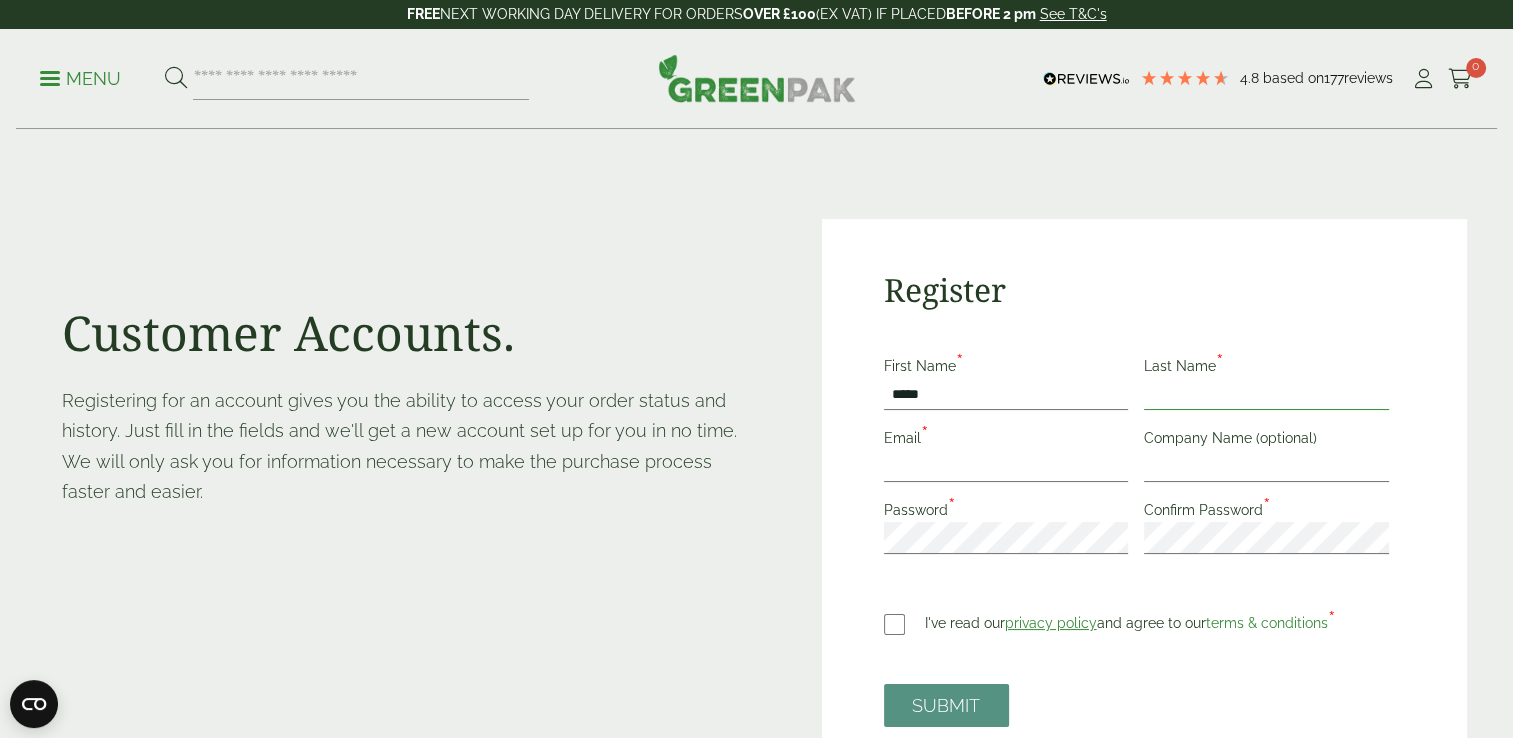 type on "*****" 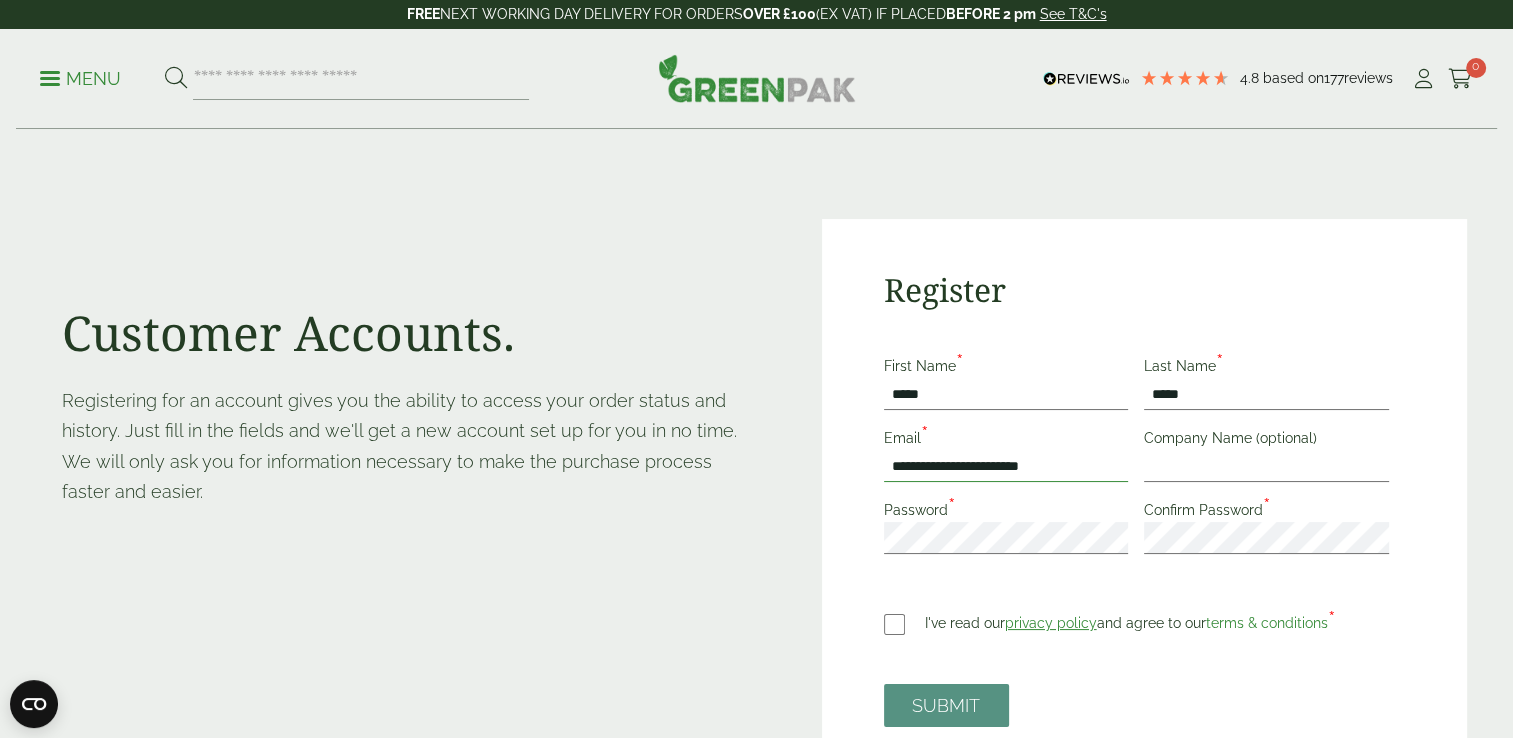 click on "**********" at bounding box center (1006, 466) 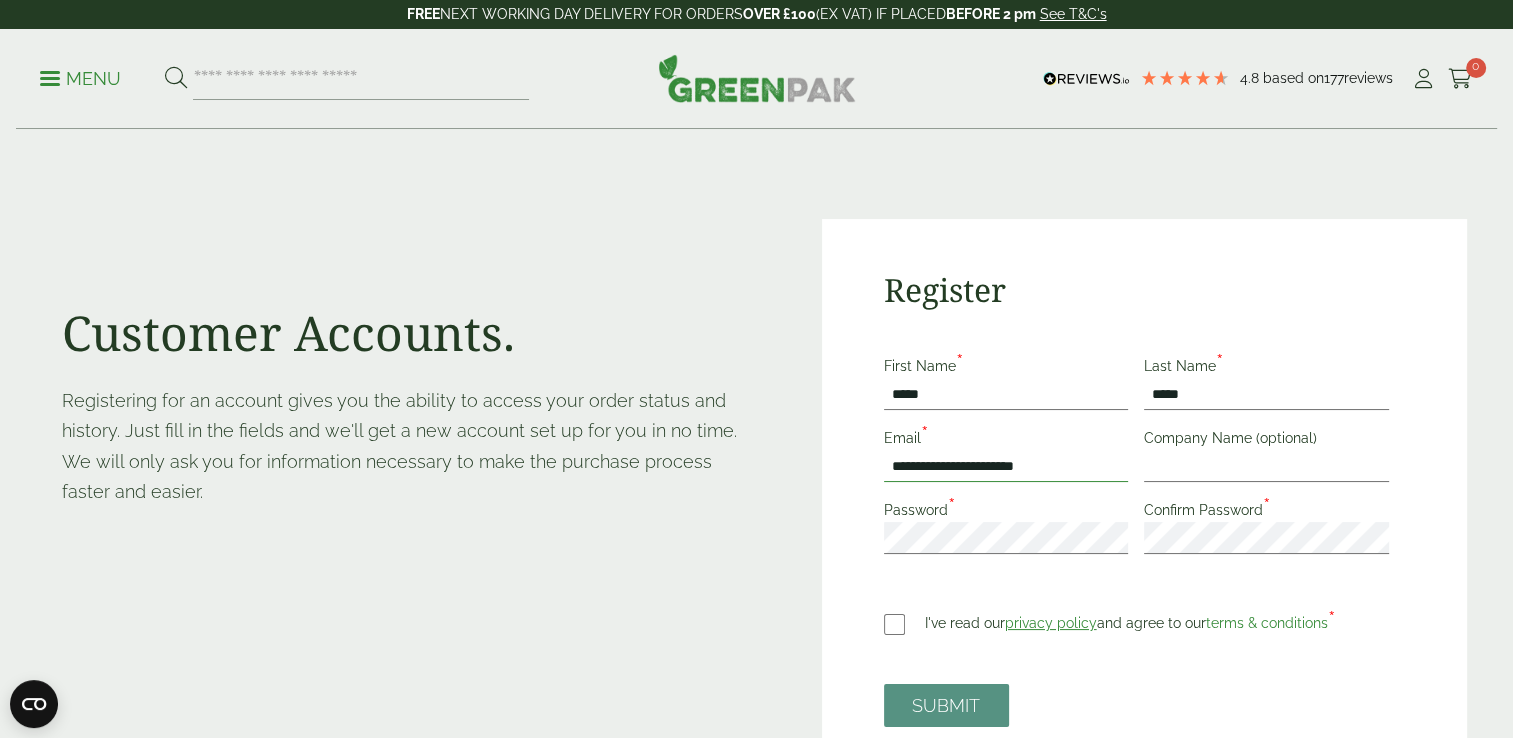 type on "**********" 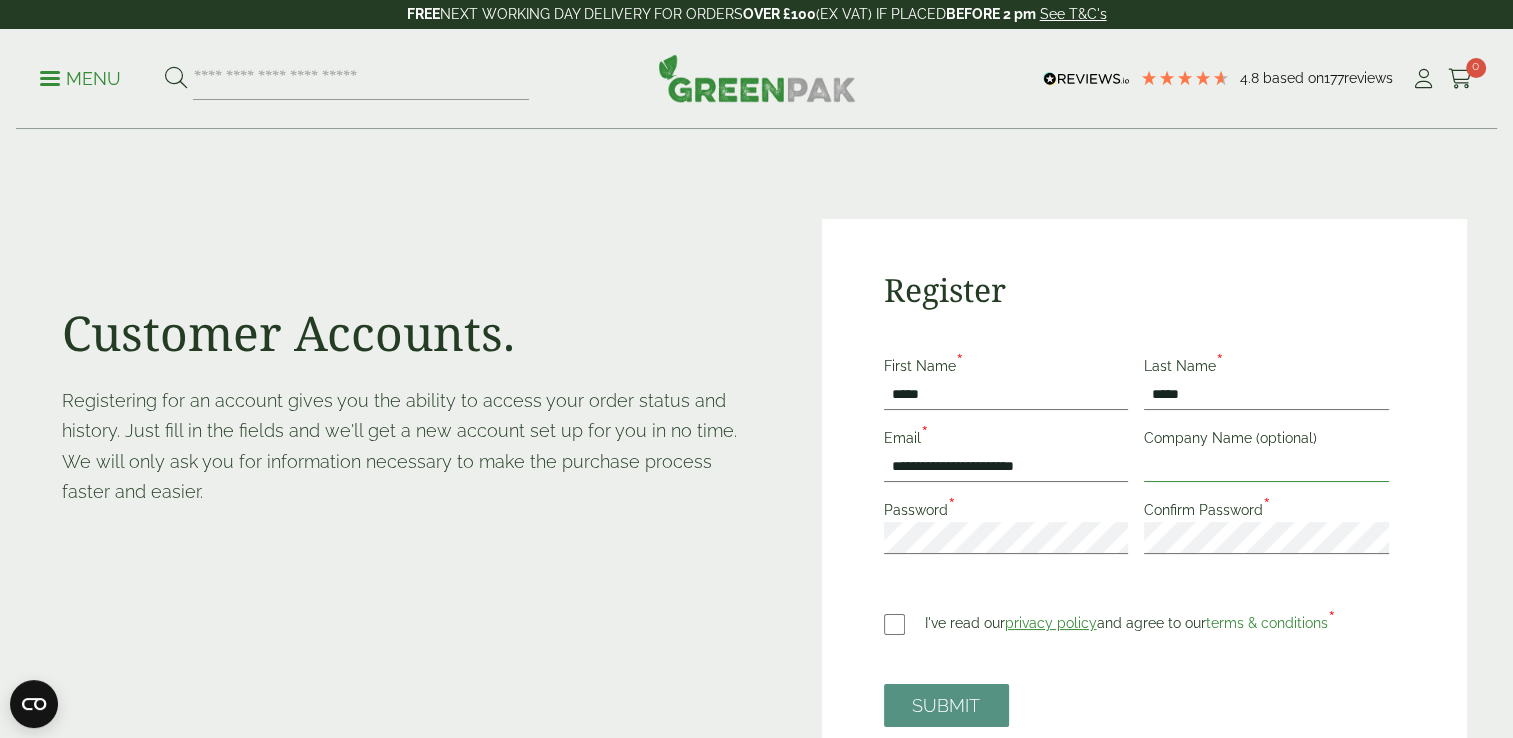 click on "Company Name (optional)" at bounding box center (1266, 466) 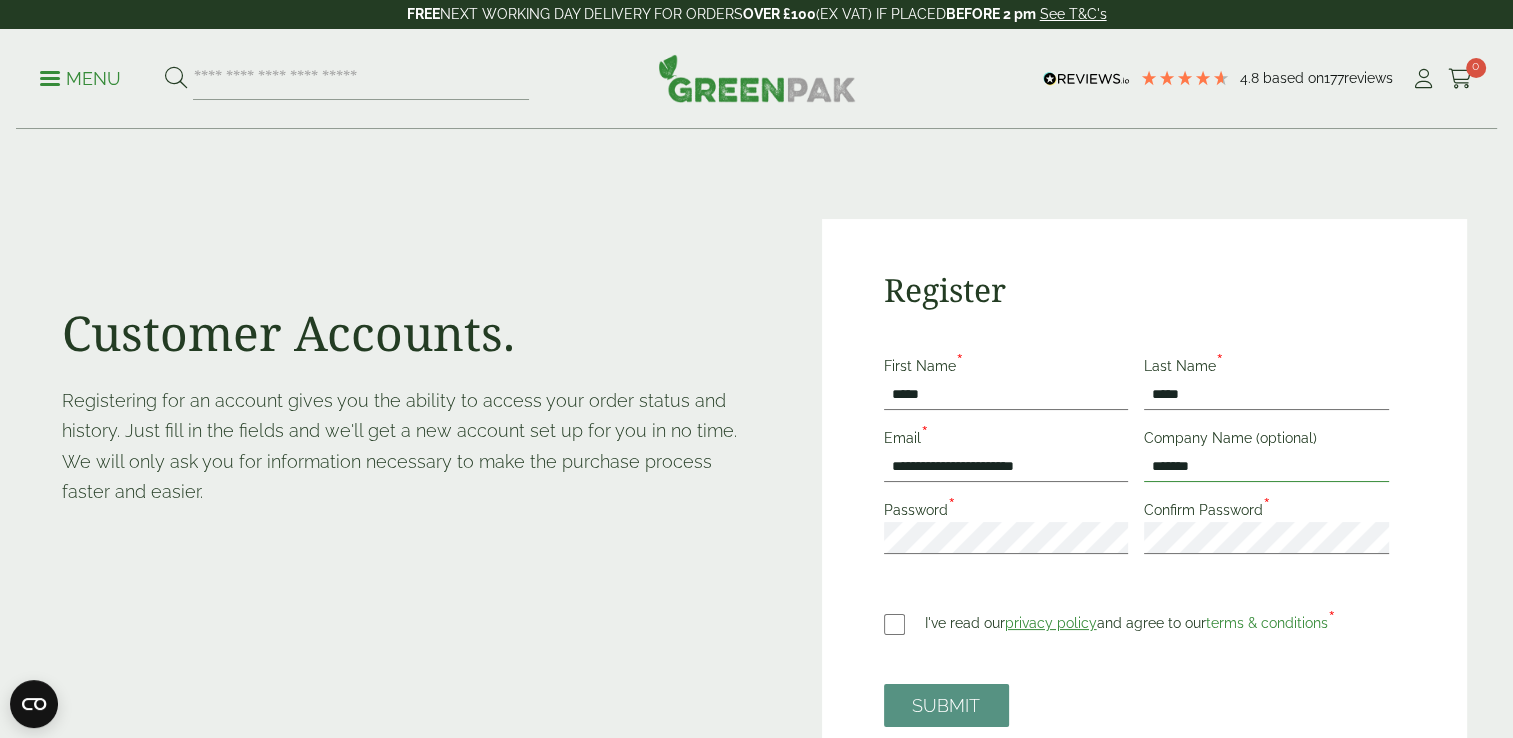 type on "*******" 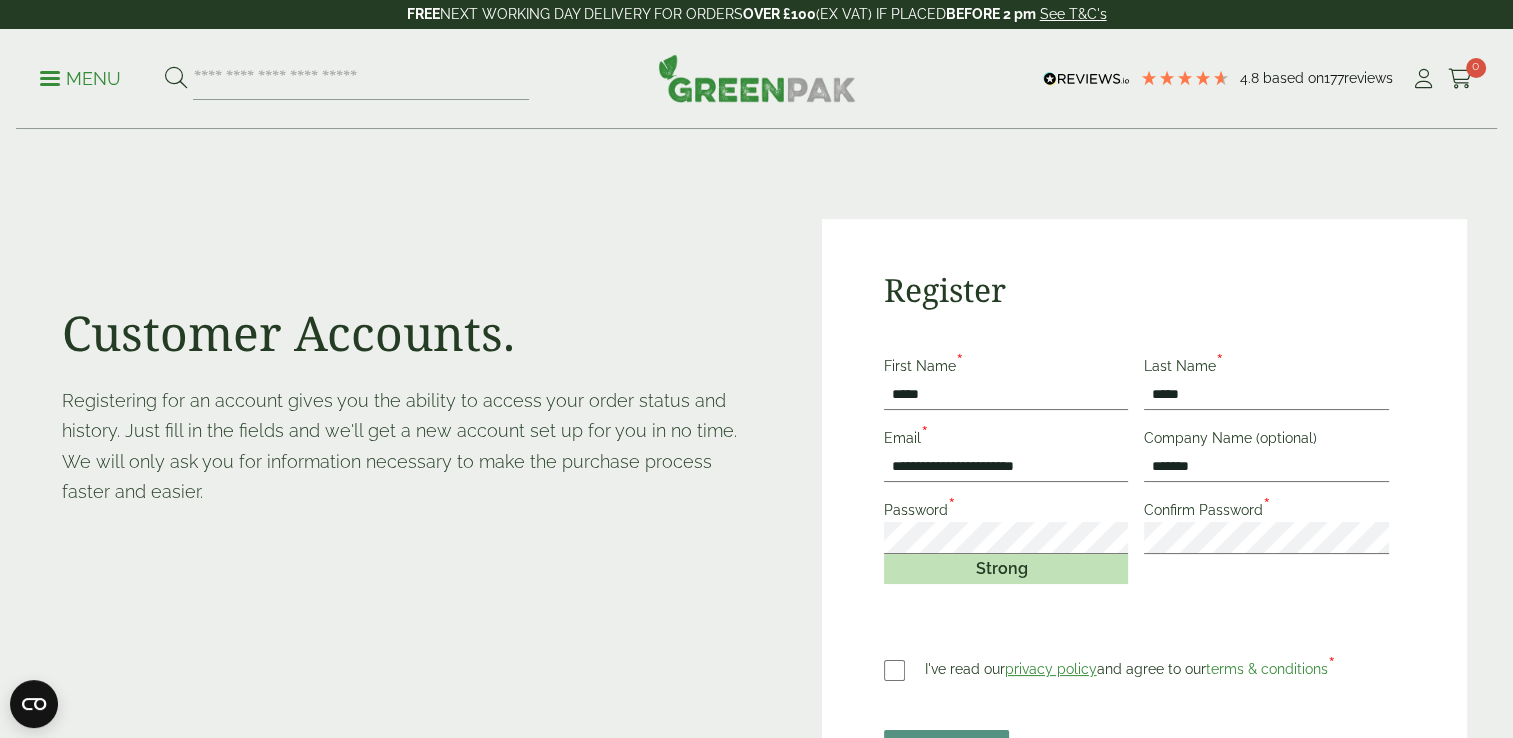scroll, scrollTop: 194, scrollLeft: 0, axis: vertical 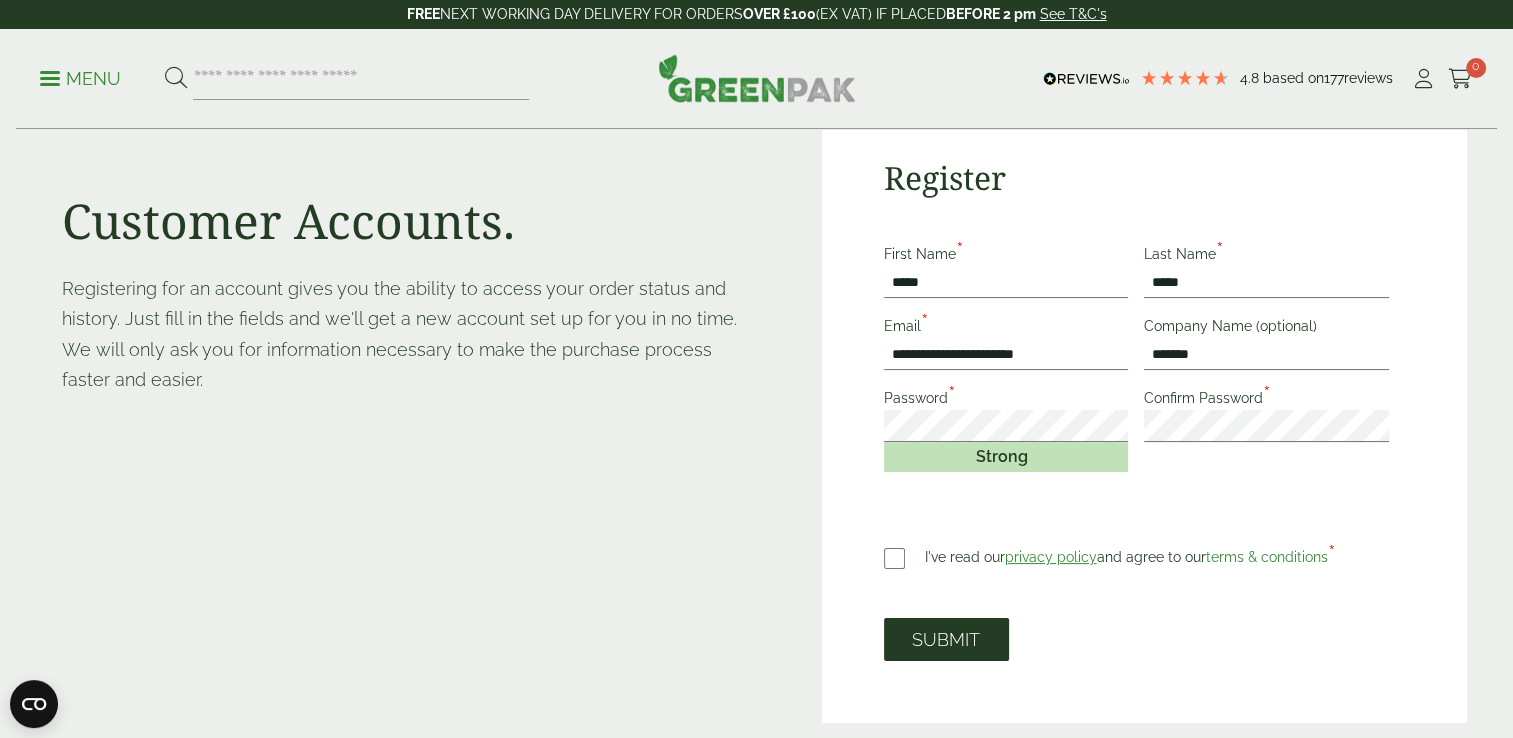 click on "SUBMIT" at bounding box center [946, 639] 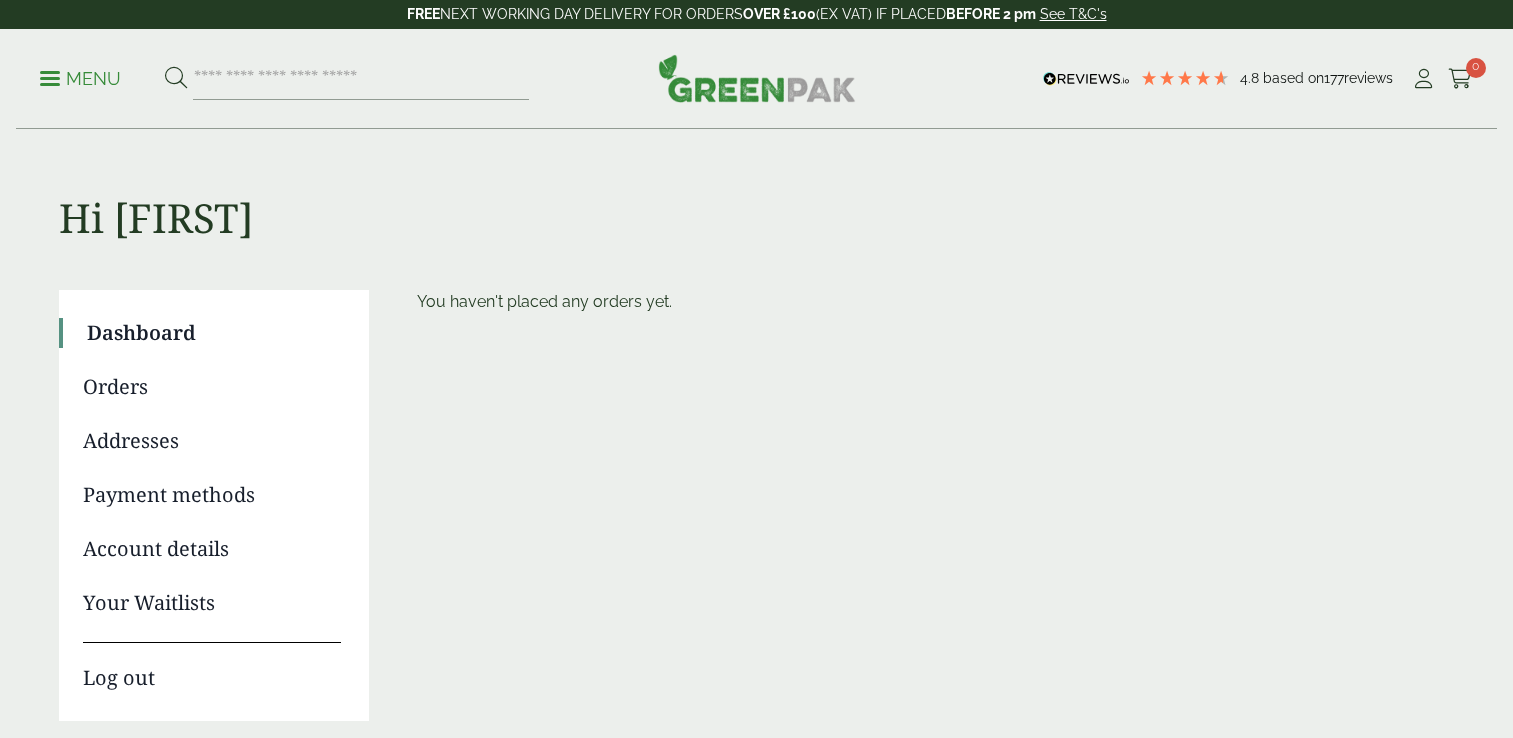 scroll, scrollTop: 0, scrollLeft: 0, axis: both 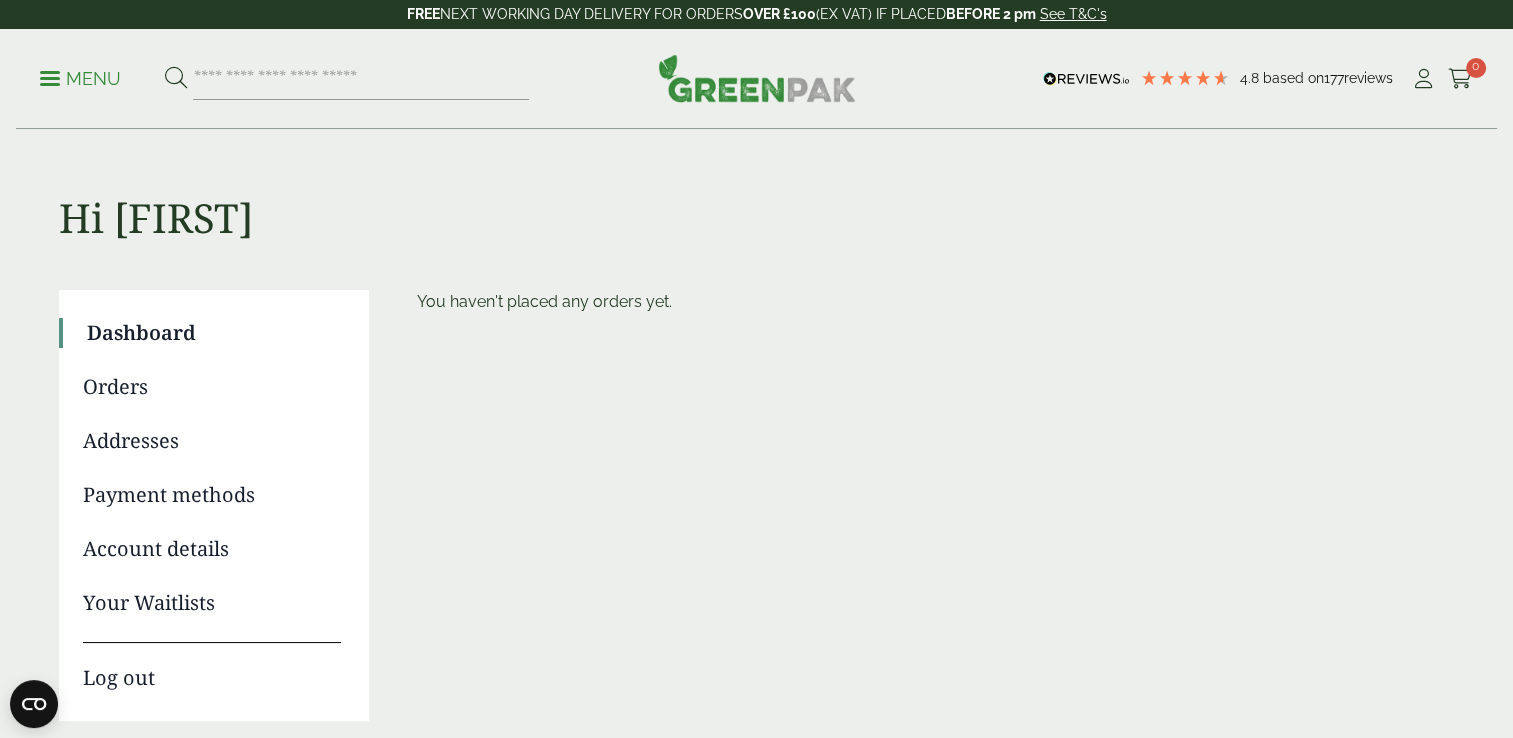 click at bounding box center [757, 78] 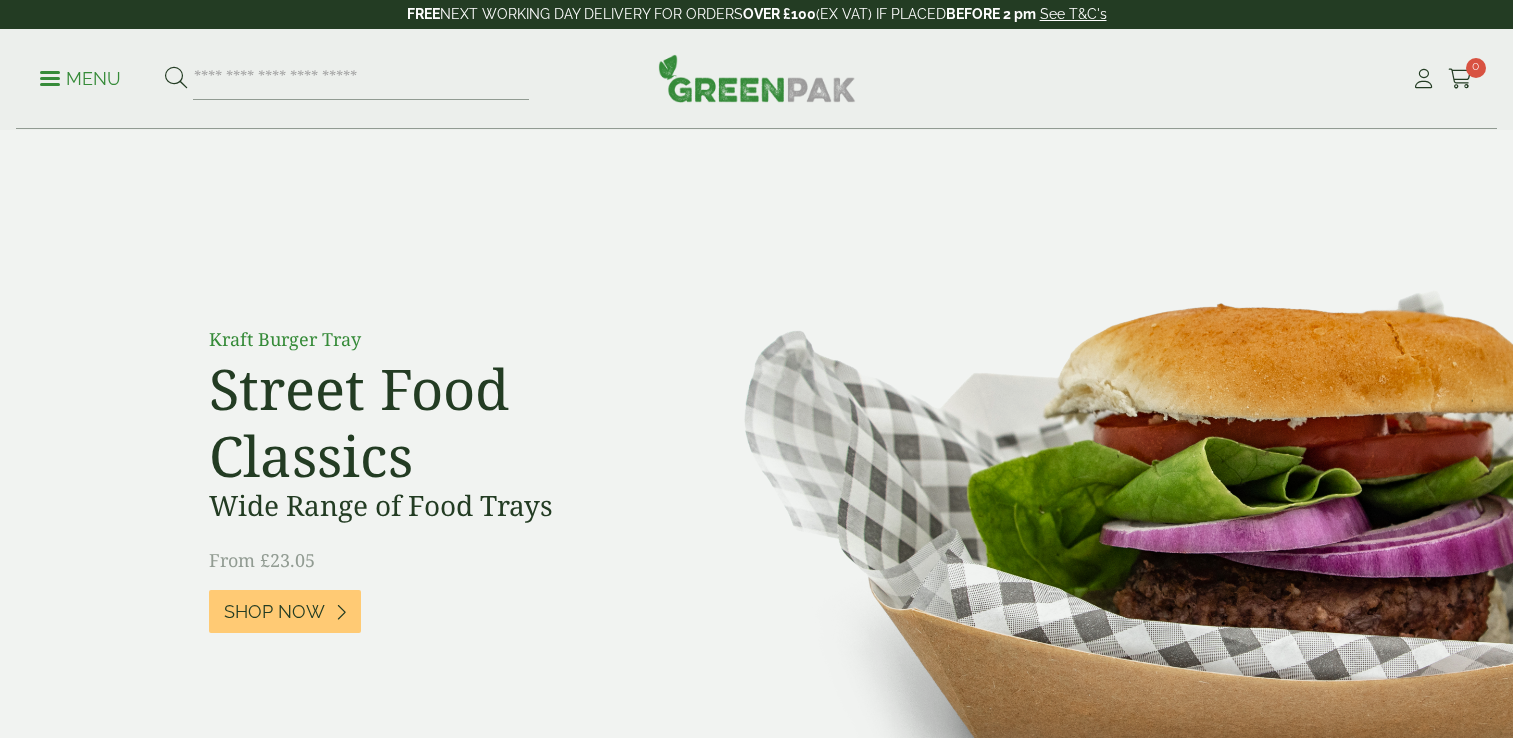 scroll, scrollTop: 0, scrollLeft: 0, axis: both 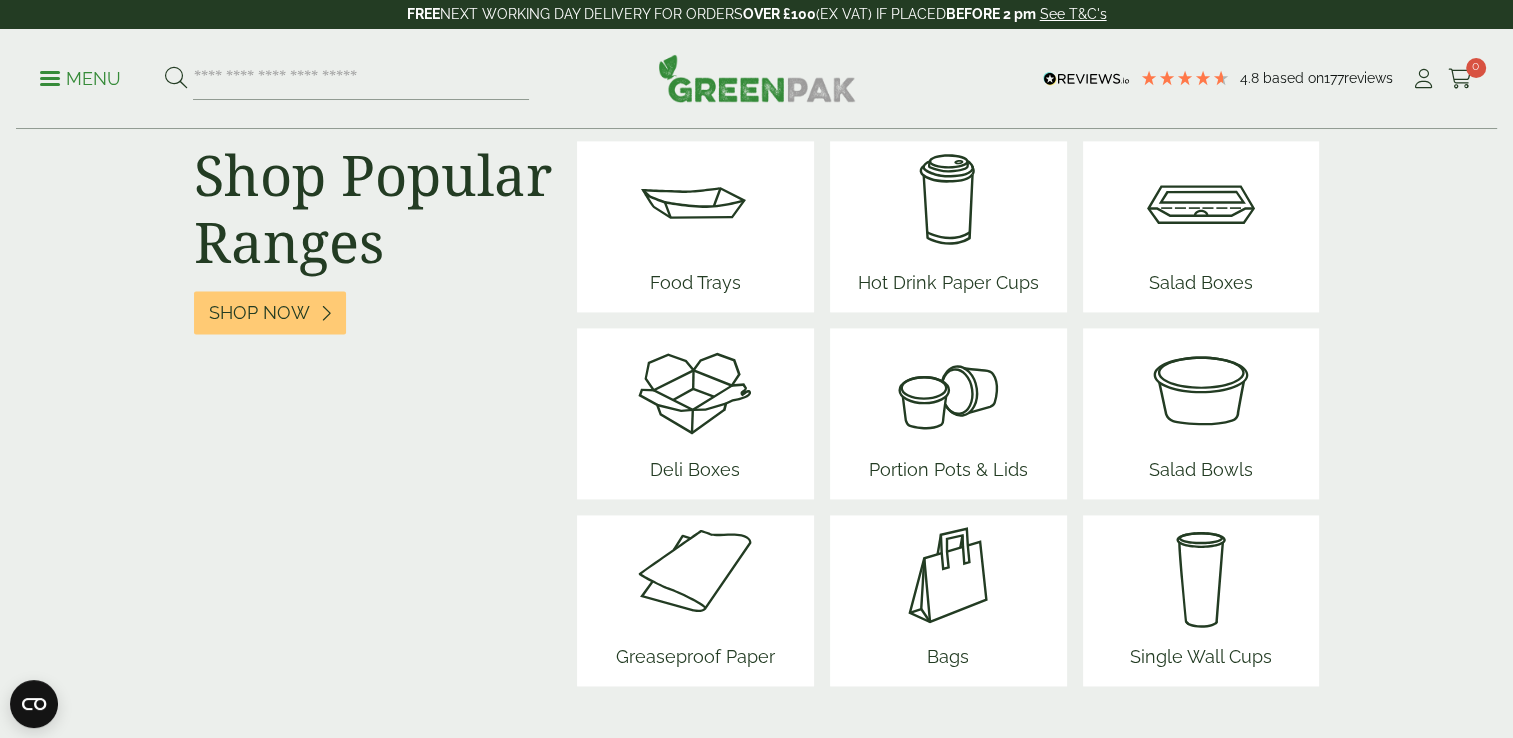 drag, startPoint x: 712, startPoint y: 421, endPoint x: 669, endPoint y: 391, distance: 52.43091 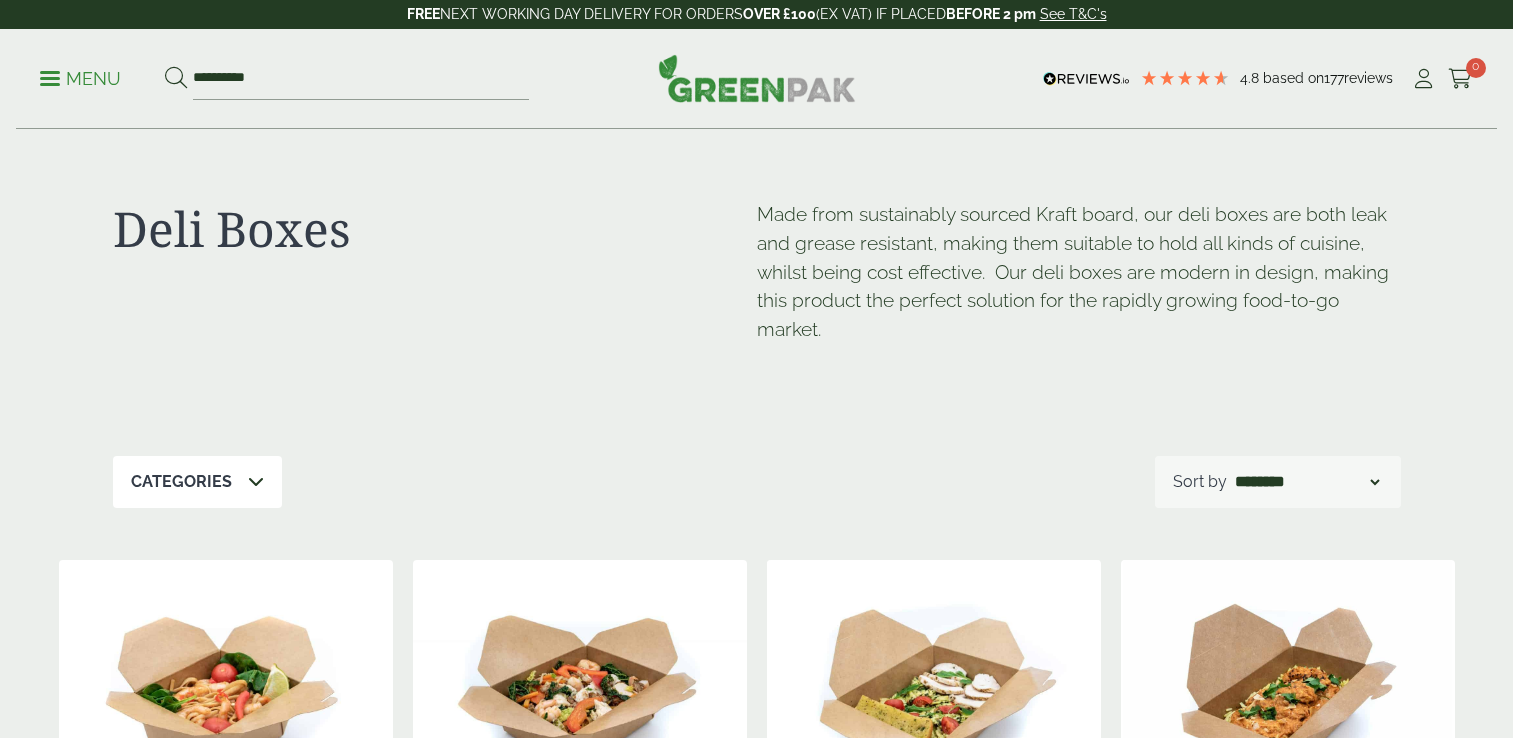 scroll, scrollTop: 0, scrollLeft: 0, axis: both 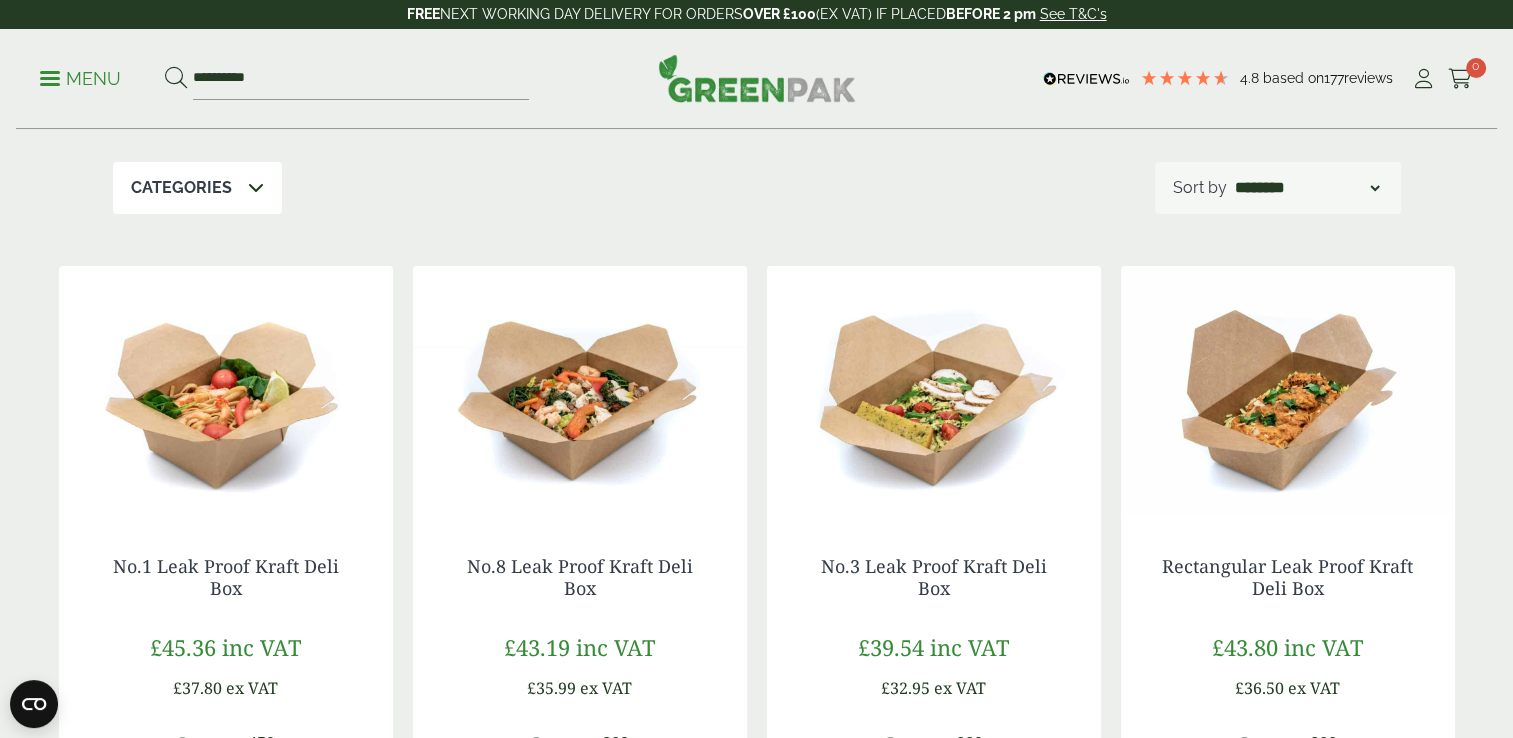 click at bounding box center [1288, 391] 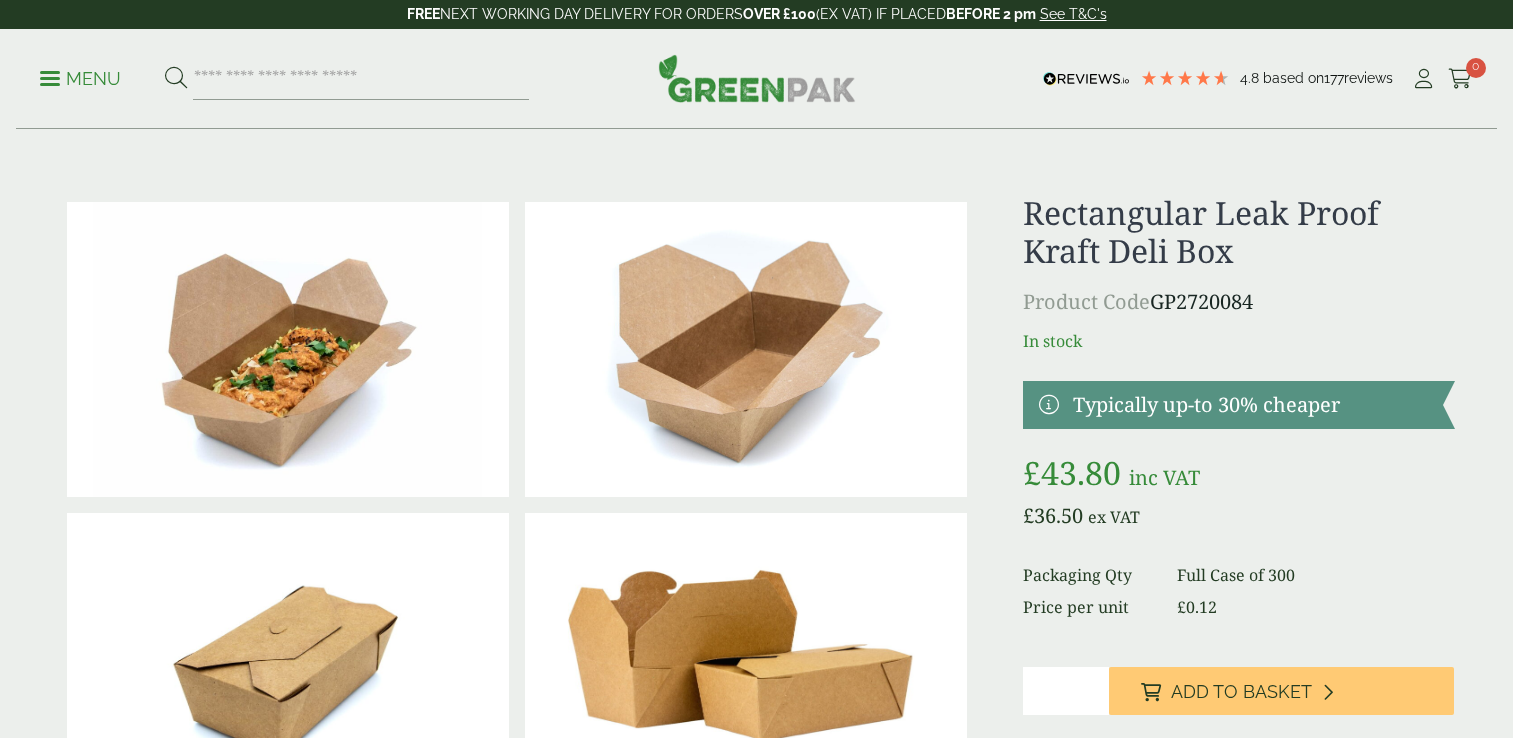 scroll, scrollTop: 0, scrollLeft: 0, axis: both 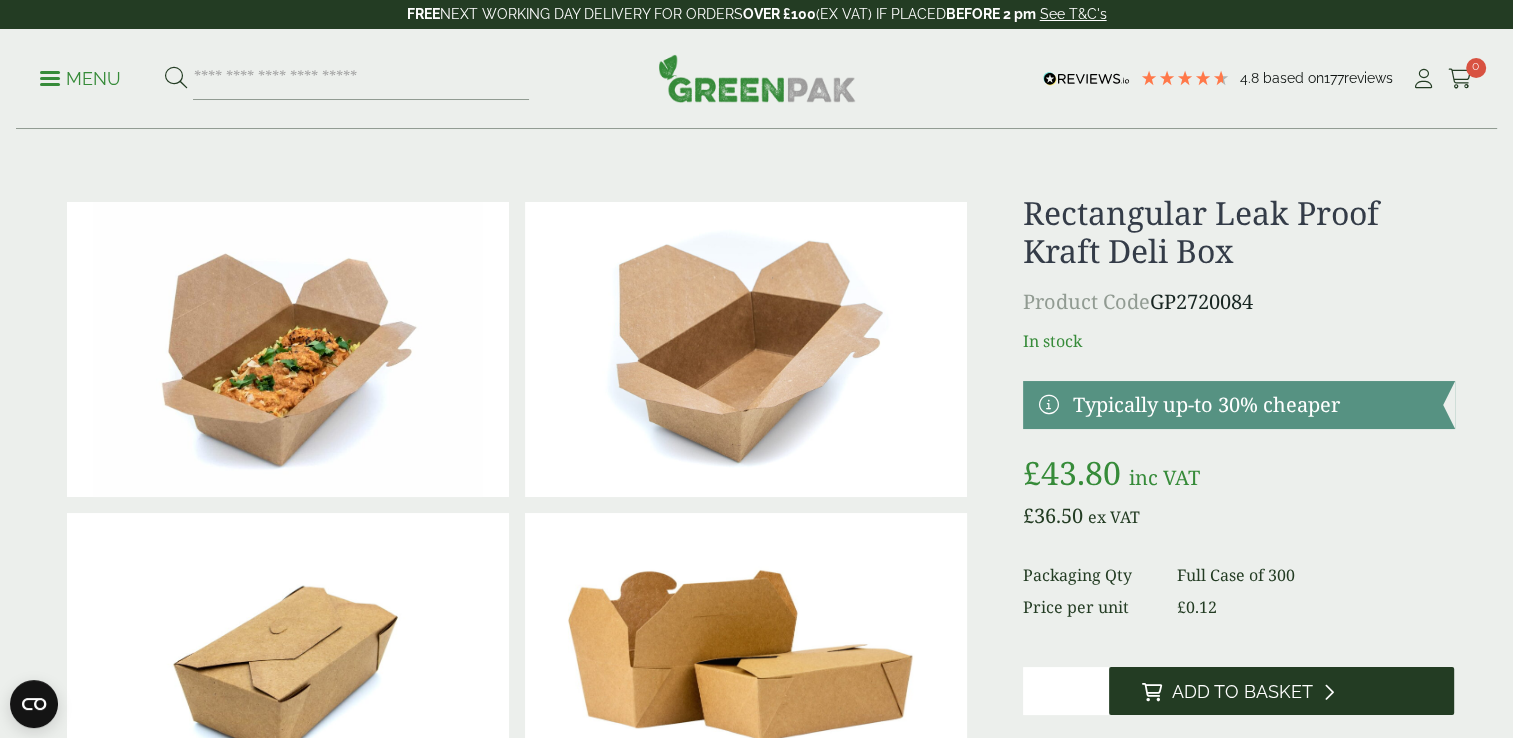 click on "Add to Basket" at bounding box center (1241, 692) 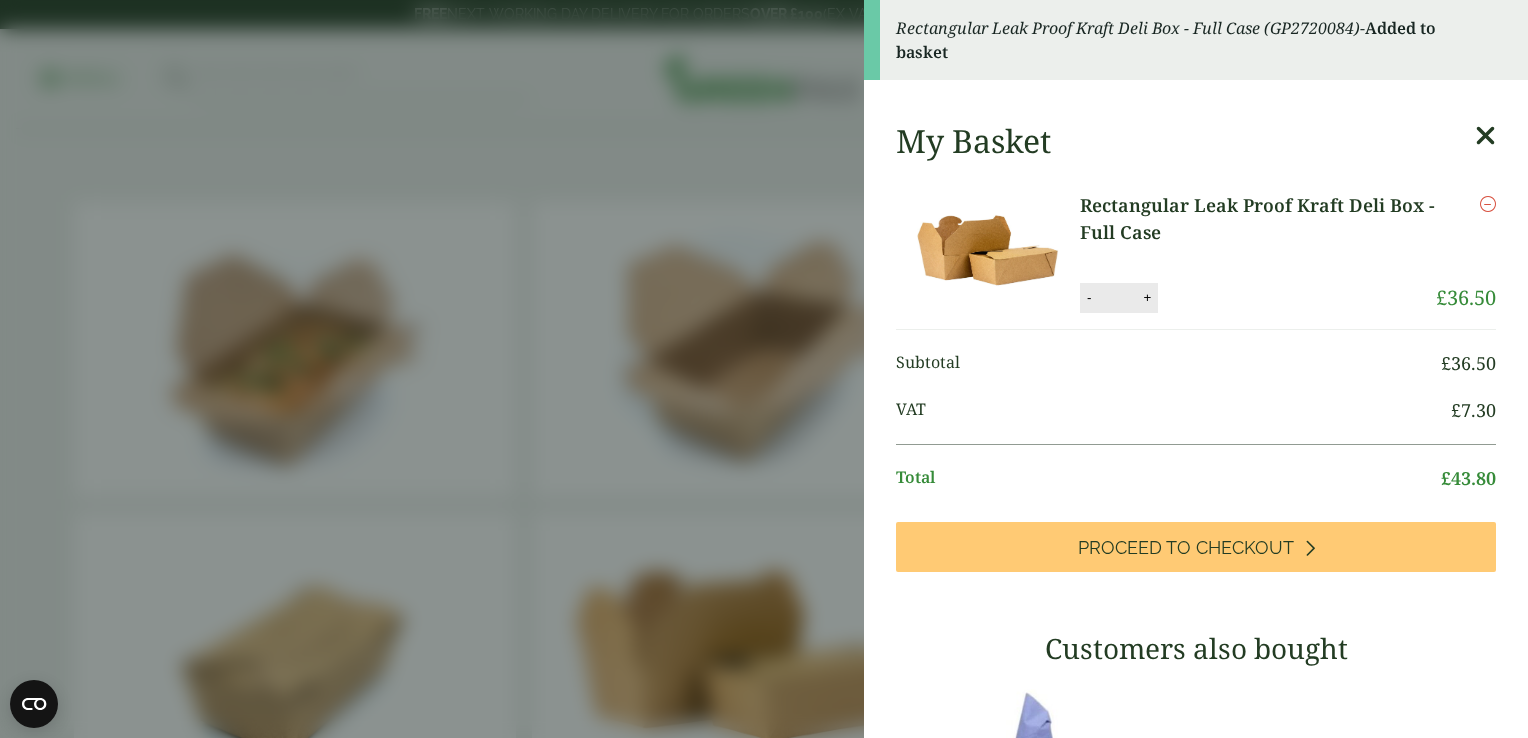 click at bounding box center [1485, 136] 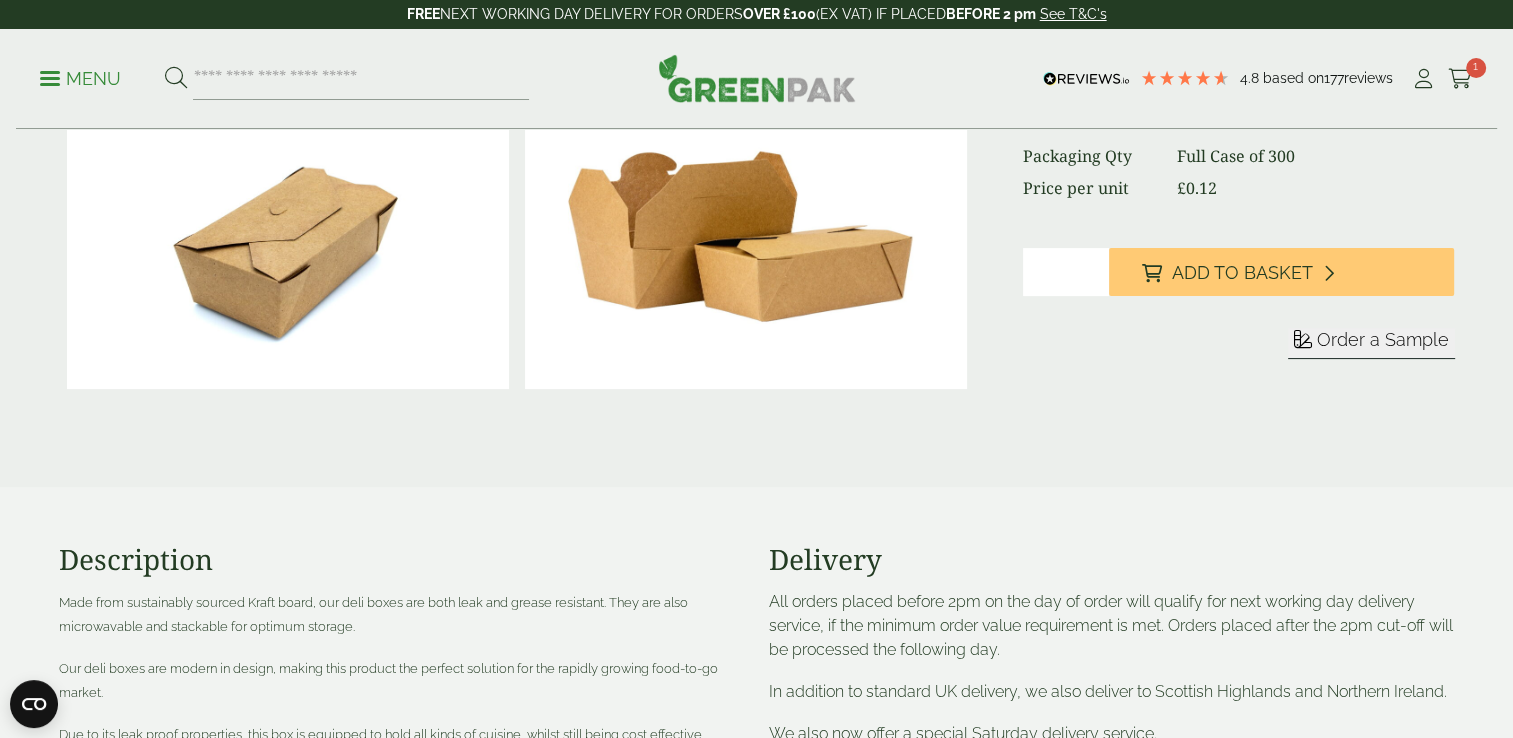 scroll, scrollTop: 420, scrollLeft: 0, axis: vertical 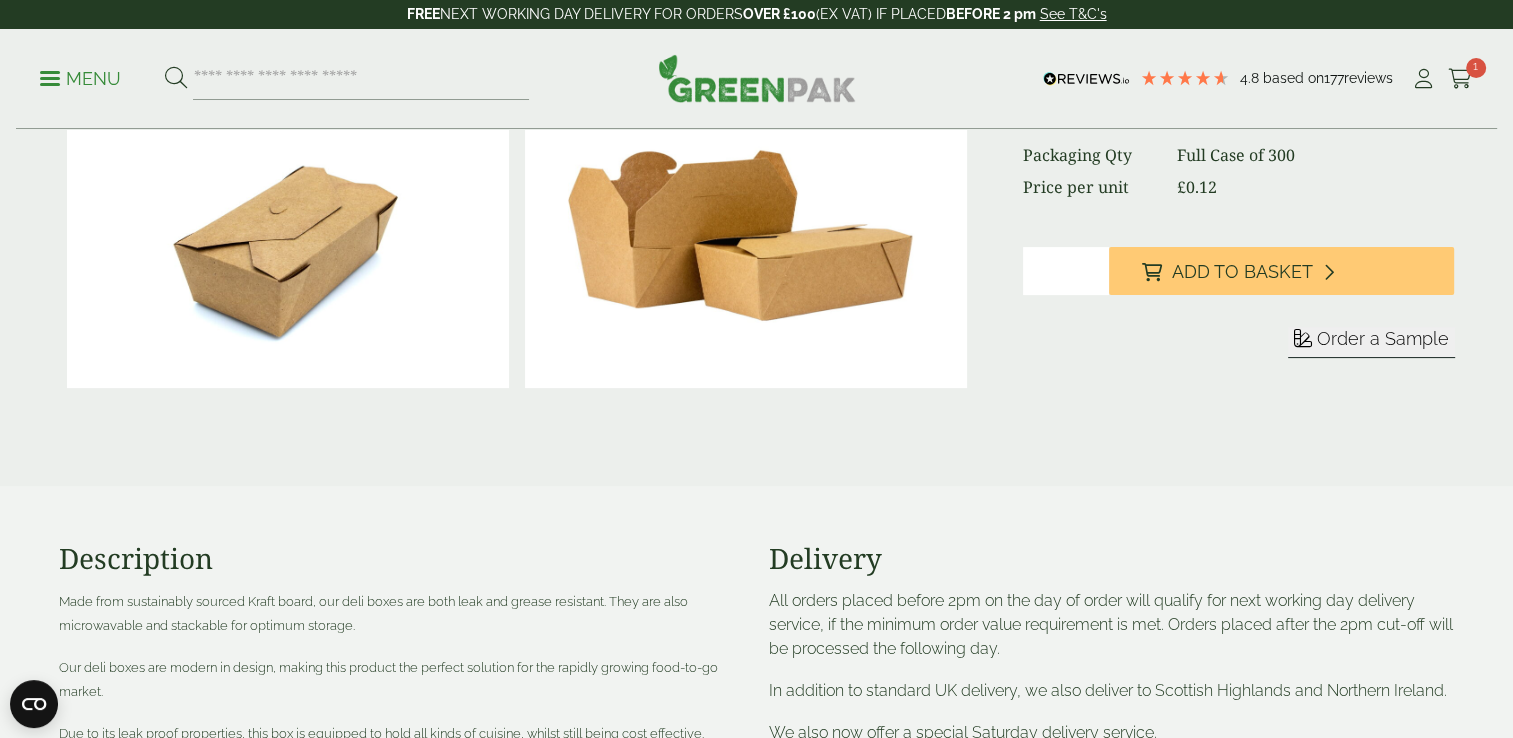click on "Order a Sample" at bounding box center (1383, 338) 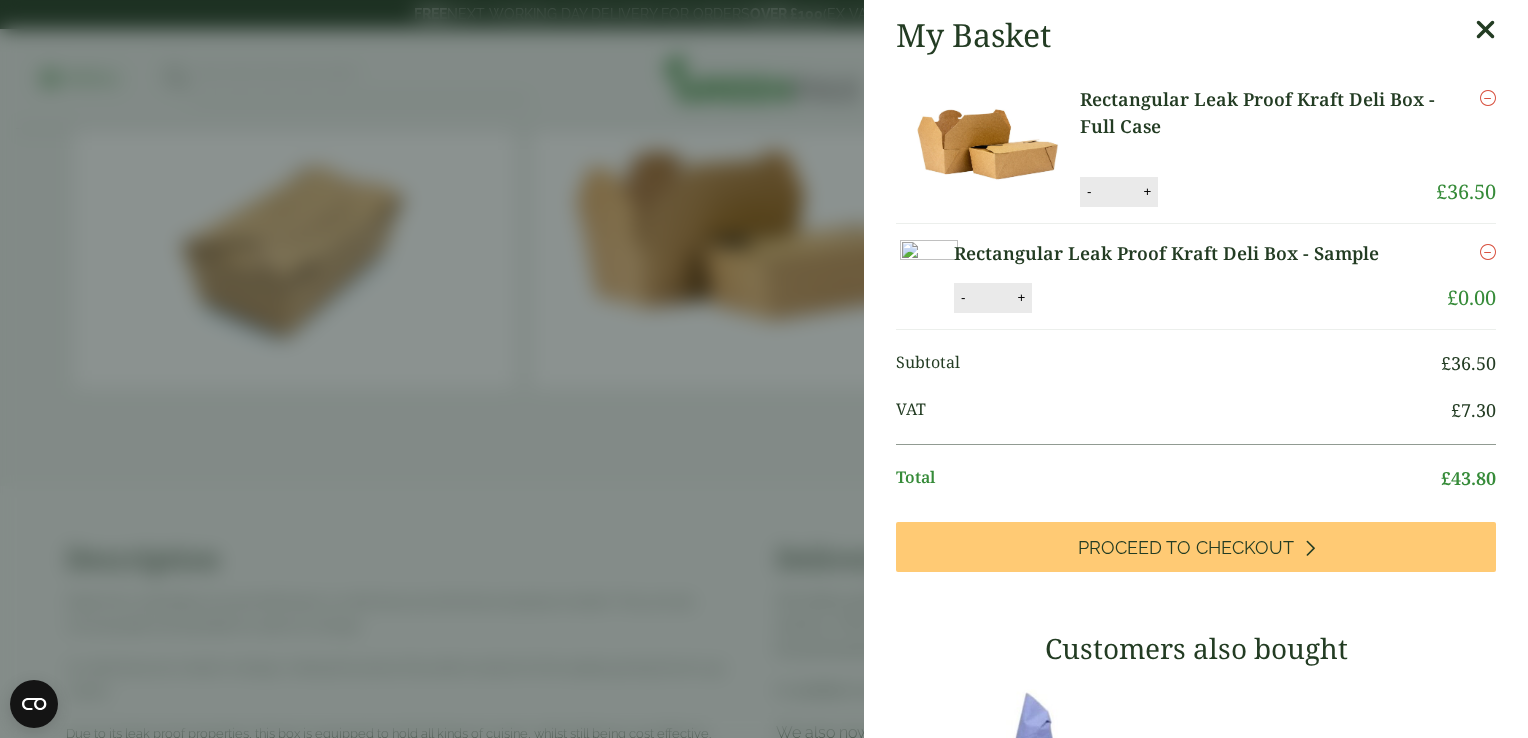 click on "My Basket
Rectangular Leak Proof Kraft Deli Box - Full Case
Rectangular Leak Proof Kraft Deli Box - Full Case quantity
- * +
Update
Remove
£ 36.50
-" at bounding box center [764, 369] 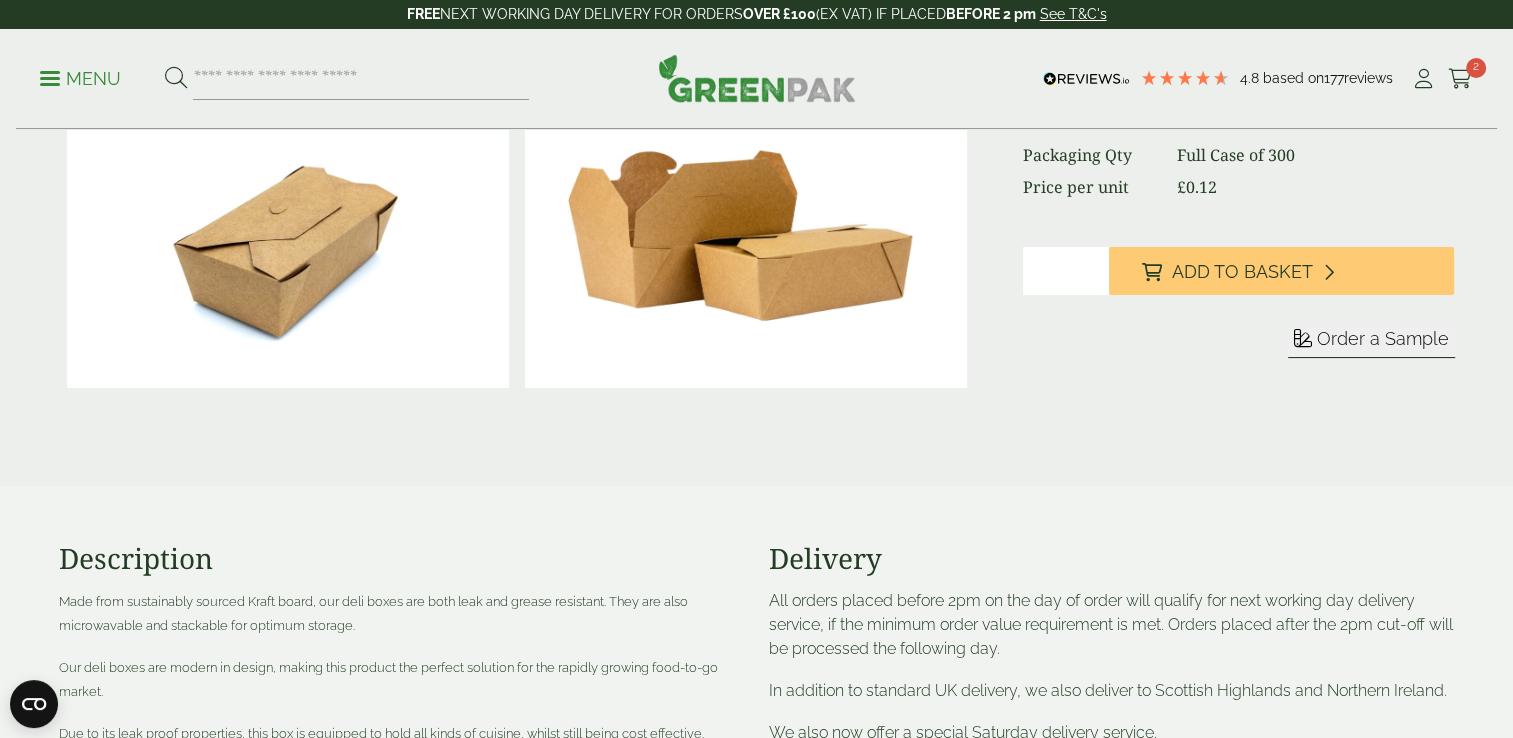 scroll, scrollTop: 0, scrollLeft: 0, axis: both 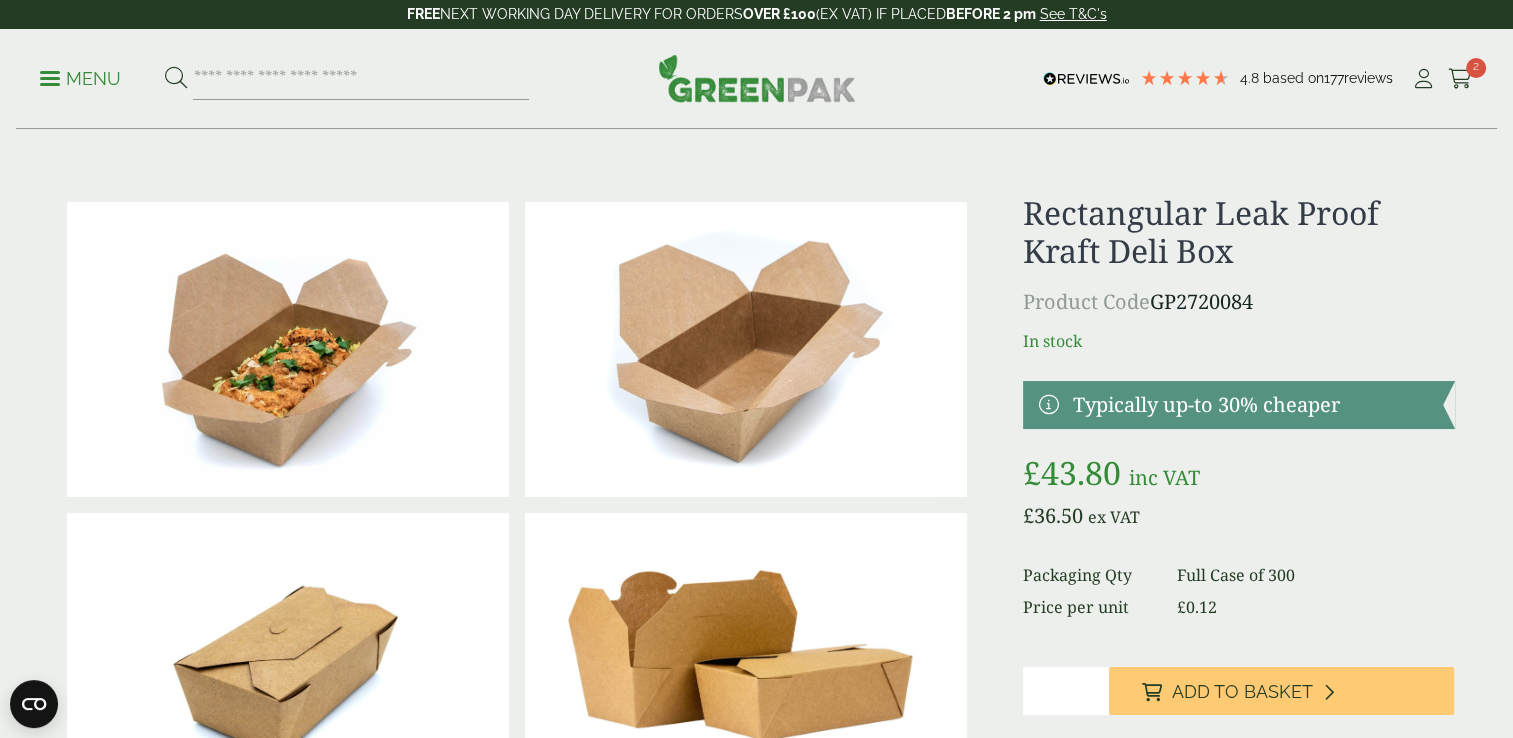 click at bounding box center [757, 78] 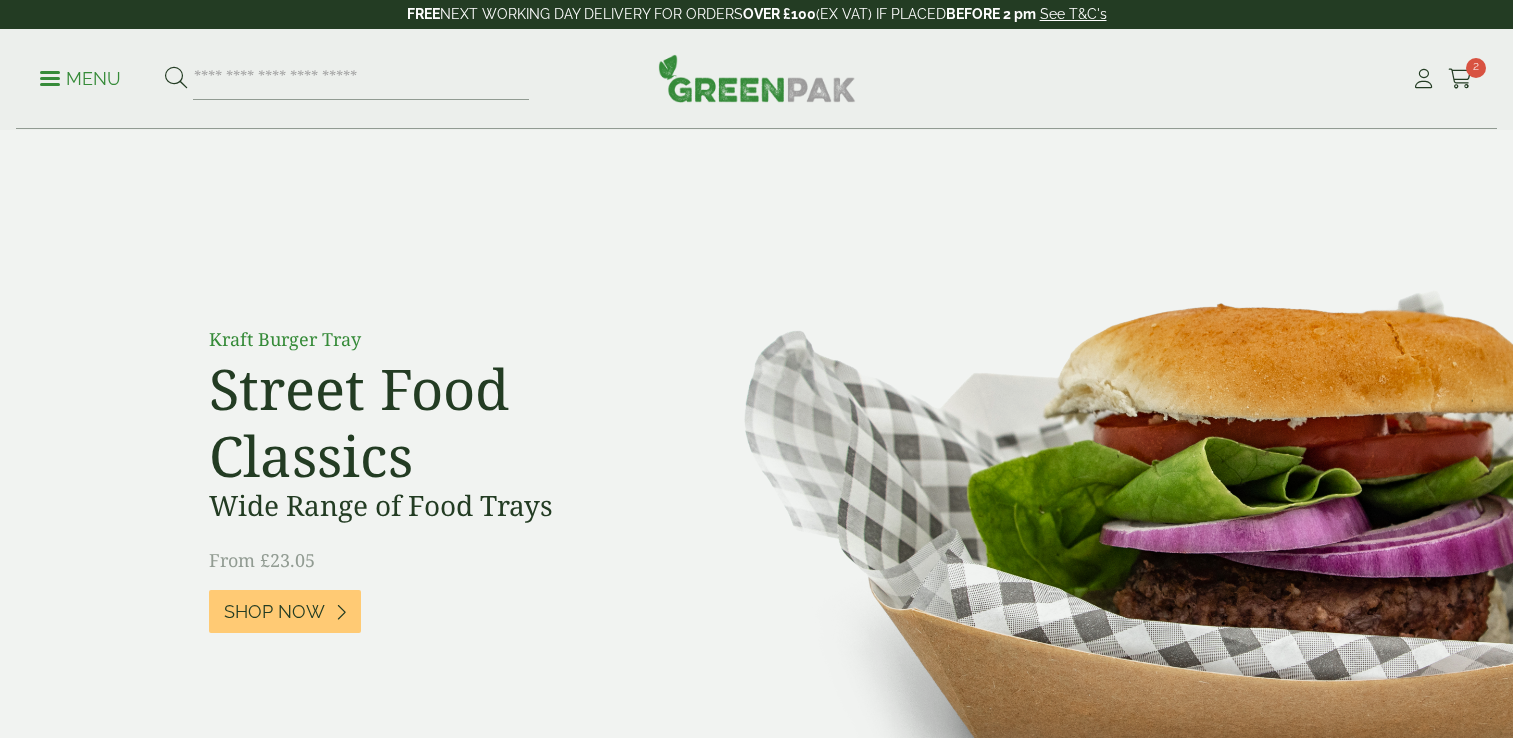 scroll, scrollTop: 0, scrollLeft: 0, axis: both 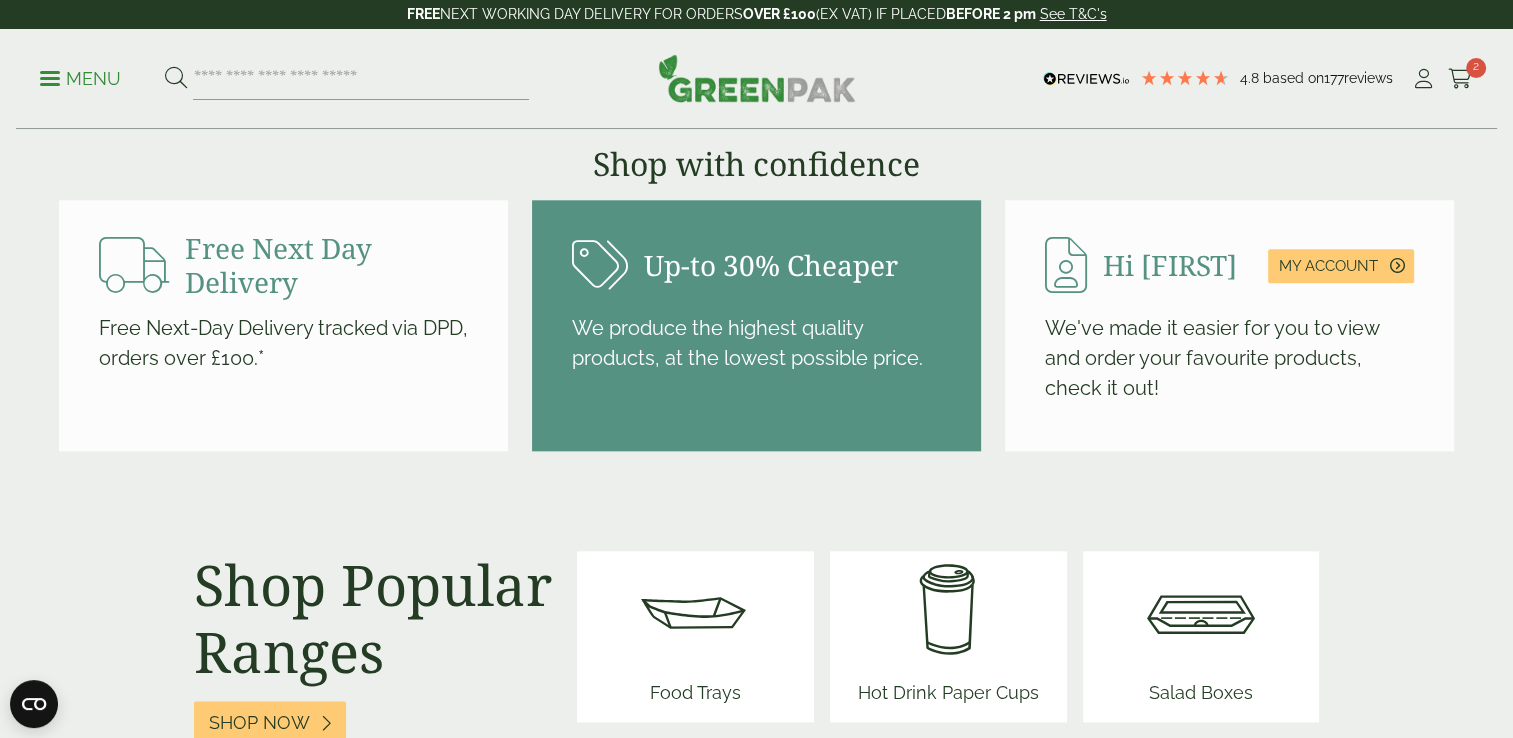 drag, startPoint x: 1294, startPoint y: 270, endPoint x: 1288, endPoint y: 256, distance: 15.231546 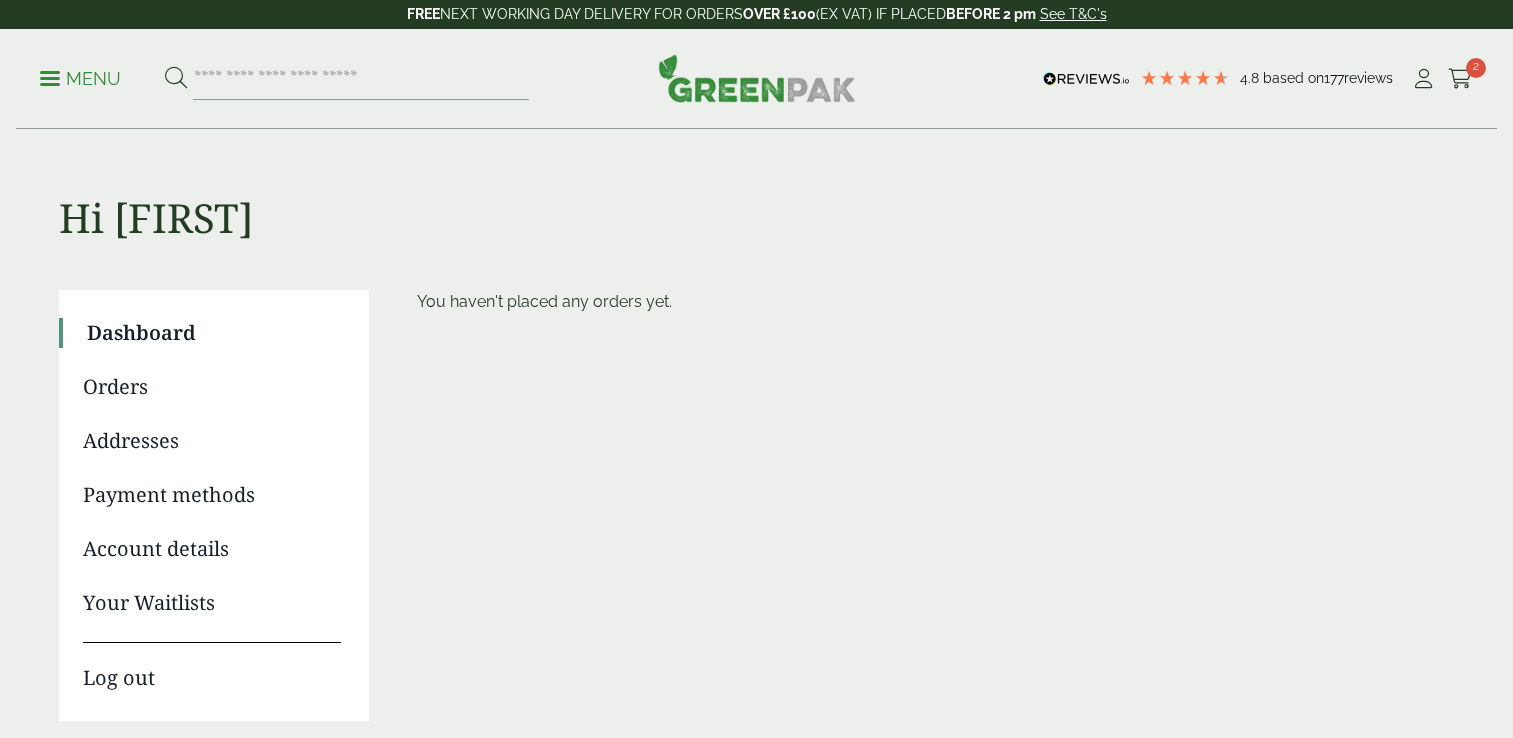 scroll, scrollTop: 0, scrollLeft: 0, axis: both 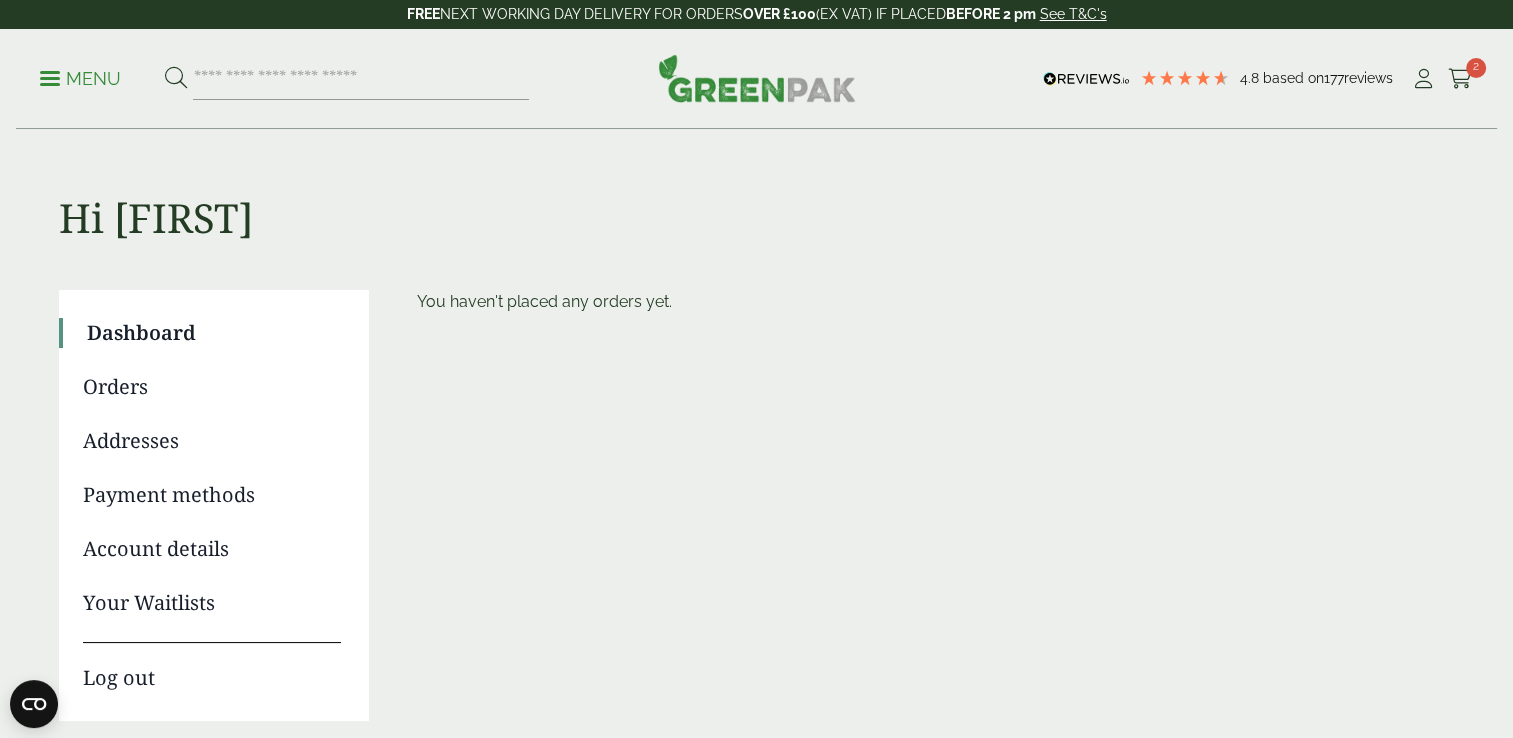 click at bounding box center (757, 78) 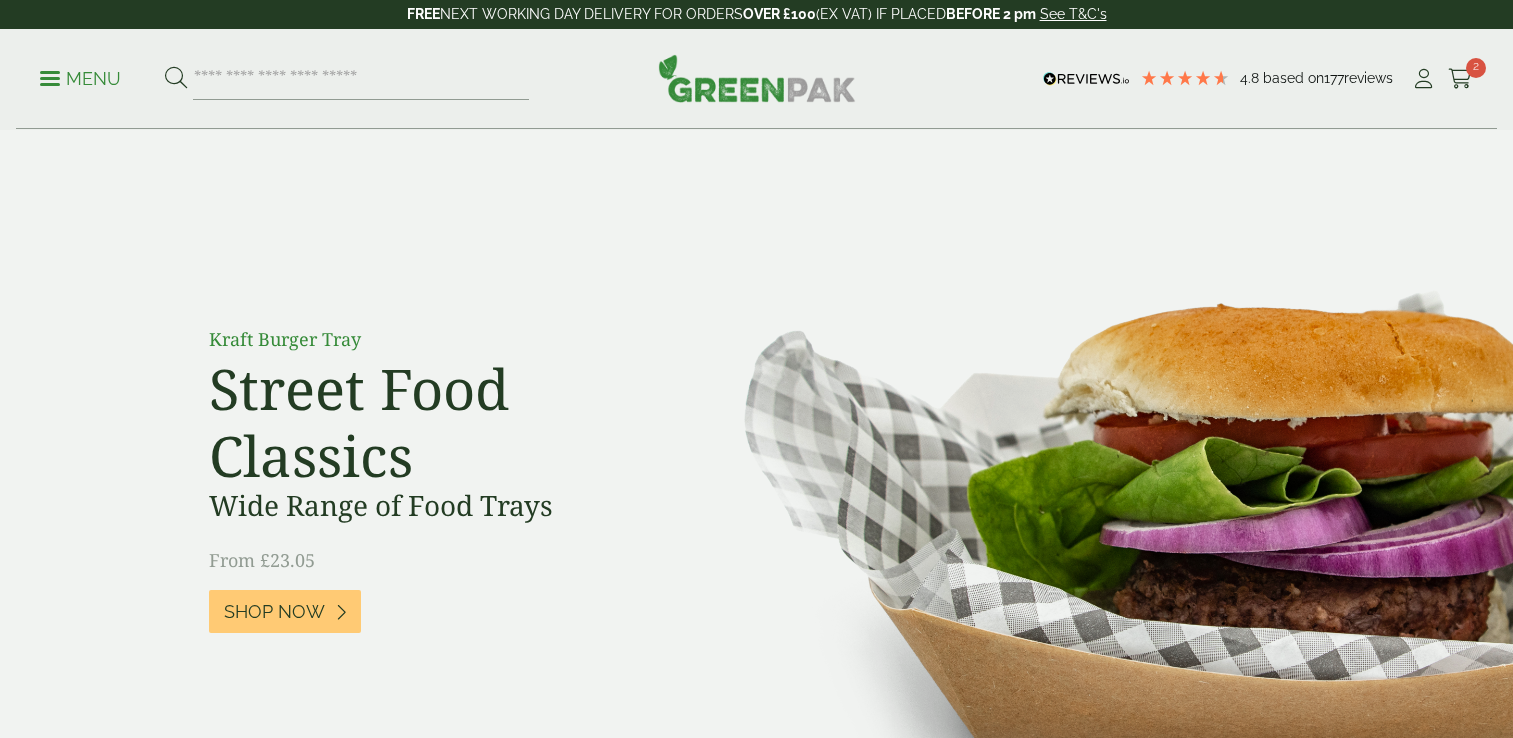scroll, scrollTop: 0, scrollLeft: 0, axis: both 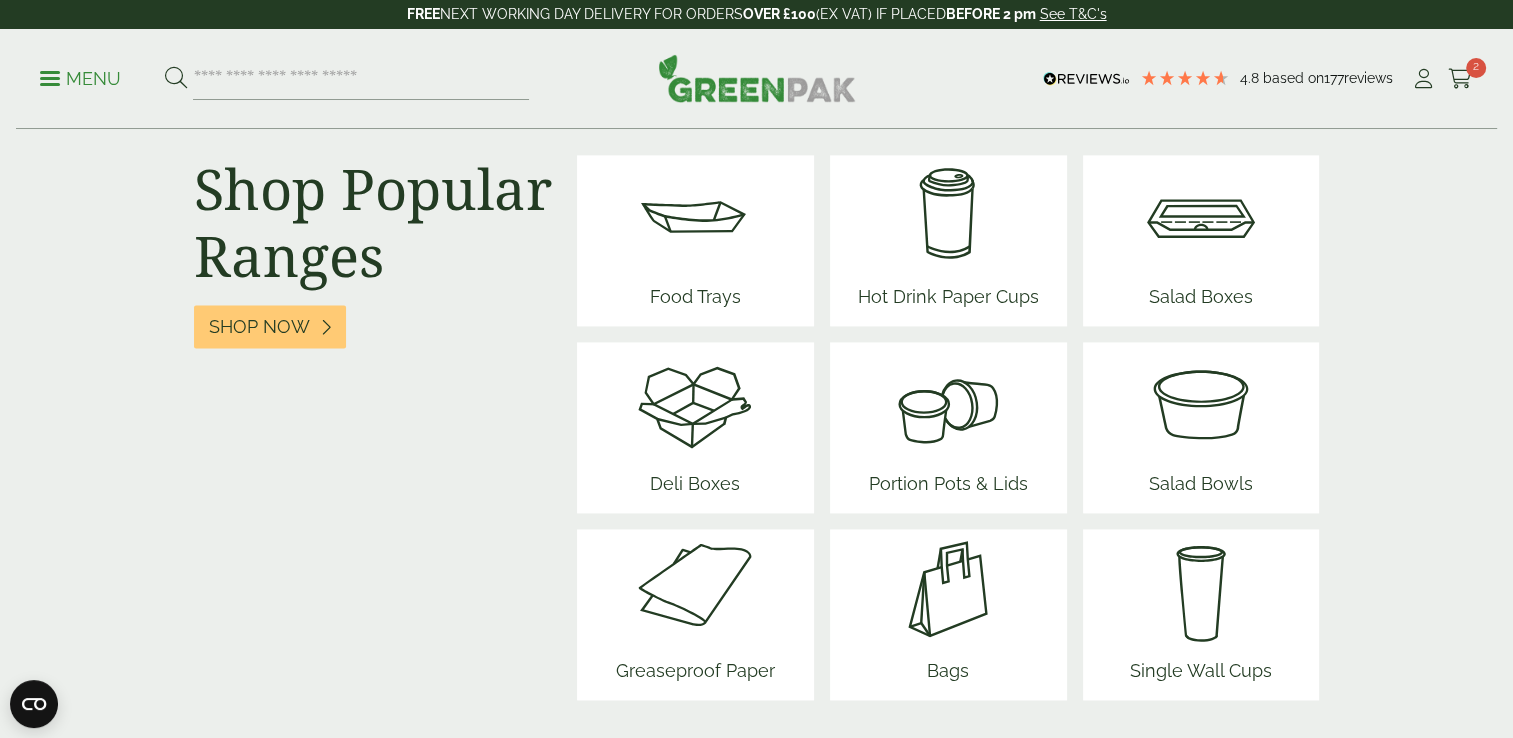 drag, startPoint x: 954, startPoint y: 423, endPoint x: 919, endPoint y: 414, distance: 36.138622 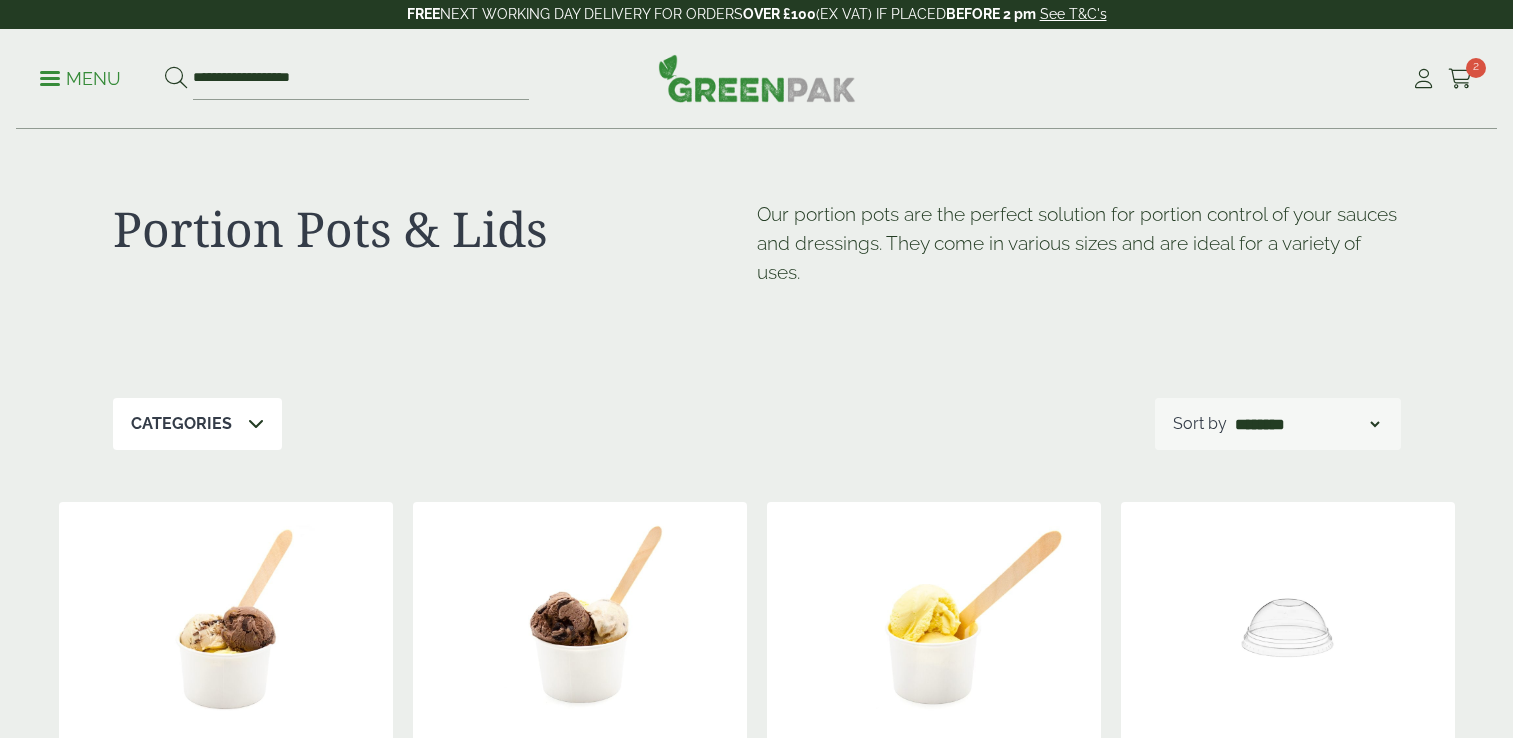 scroll, scrollTop: 0, scrollLeft: 0, axis: both 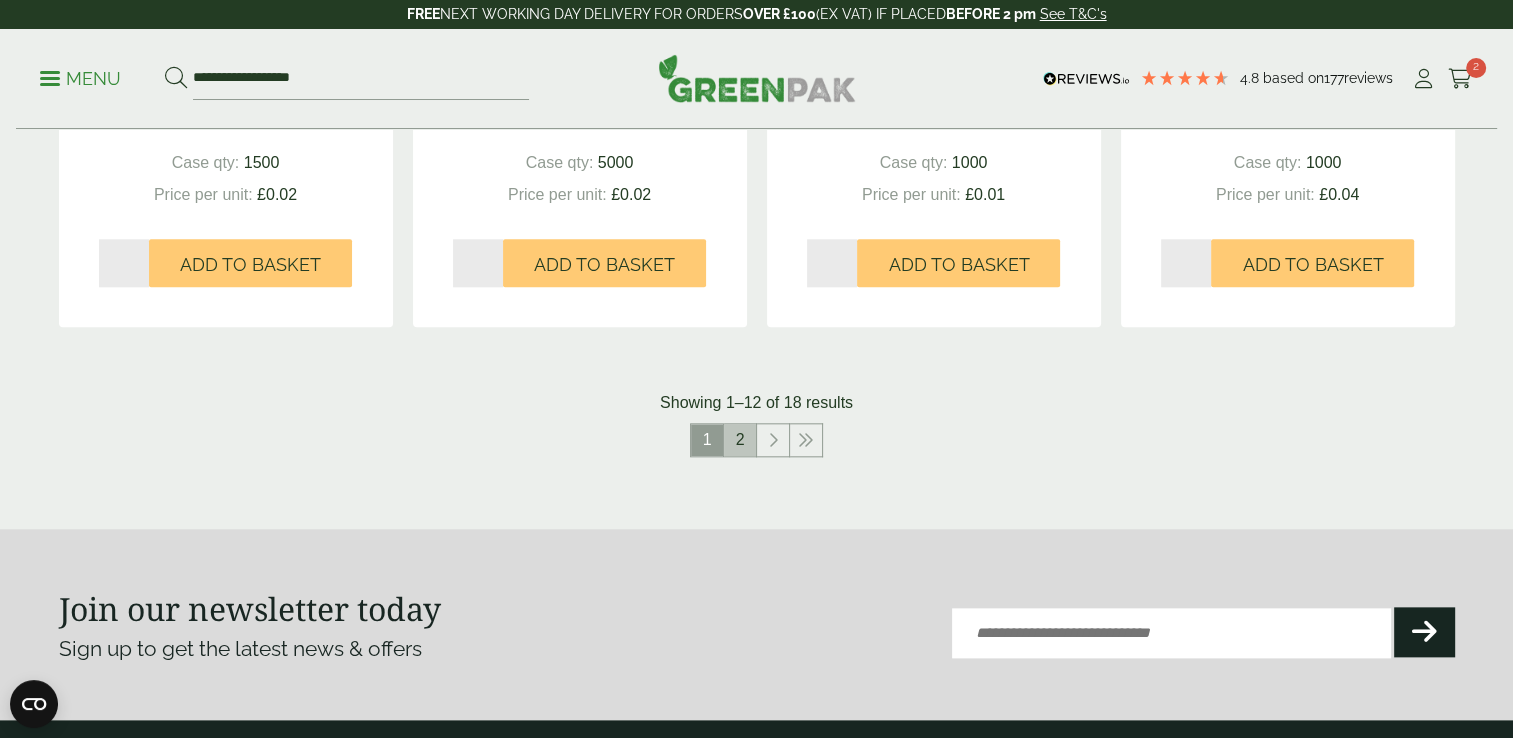 click on "2" at bounding box center (740, 440) 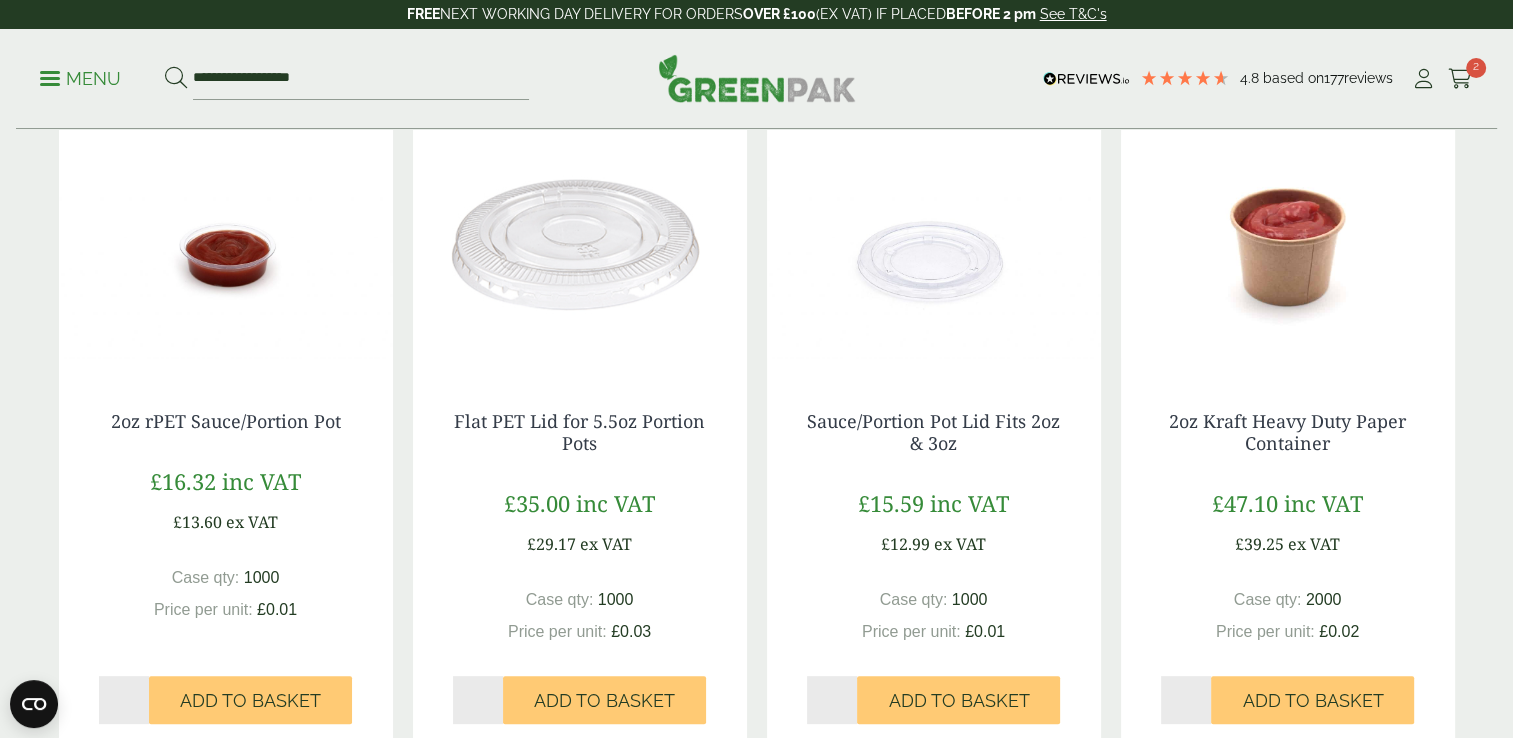 scroll, scrollTop: 377, scrollLeft: 0, axis: vertical 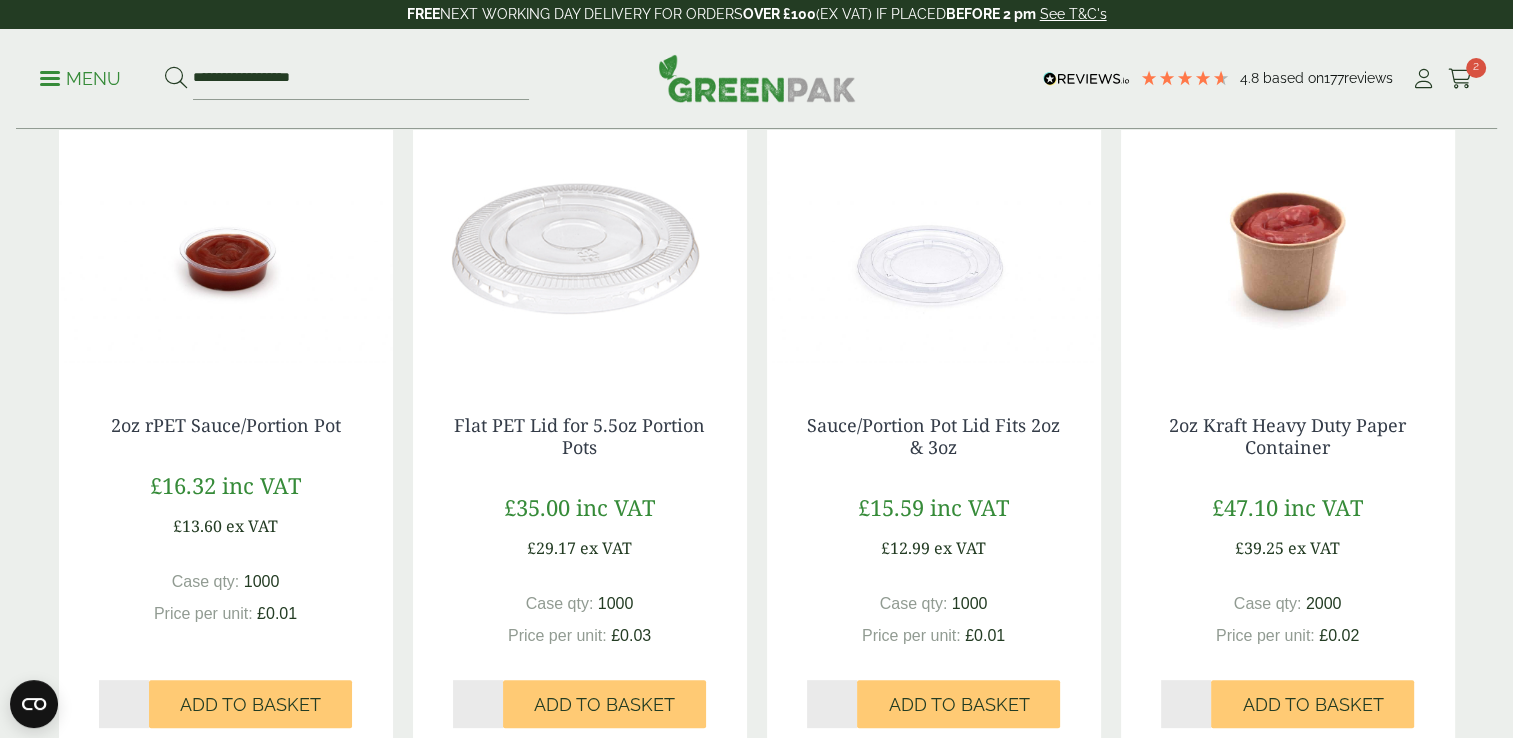 drag, startPoint x: 1310, startPoint y: 719, endPoint x: 1108, endPoint y: 690, distance: 204.07106 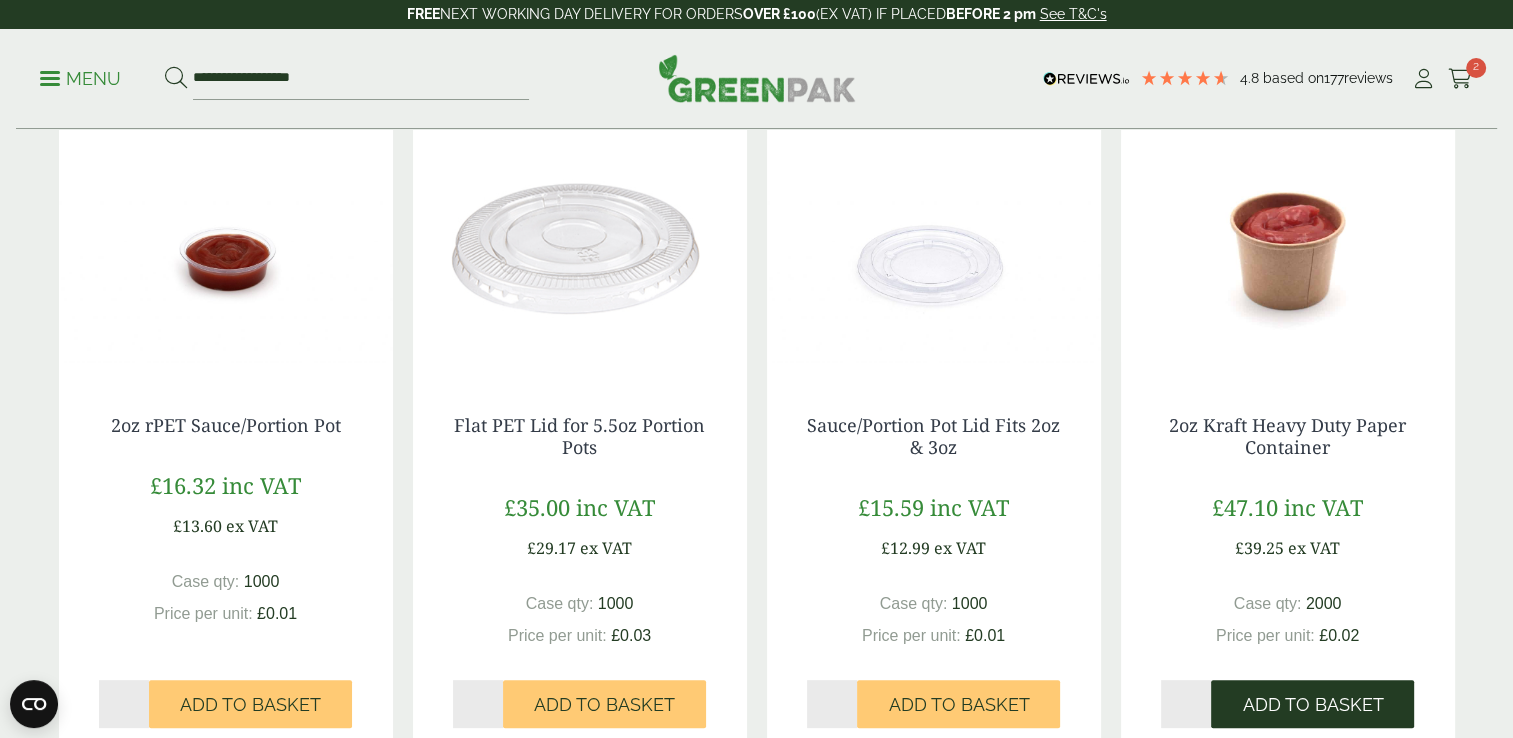 click on "Add to Basket" at bounding box center [1312, 704] 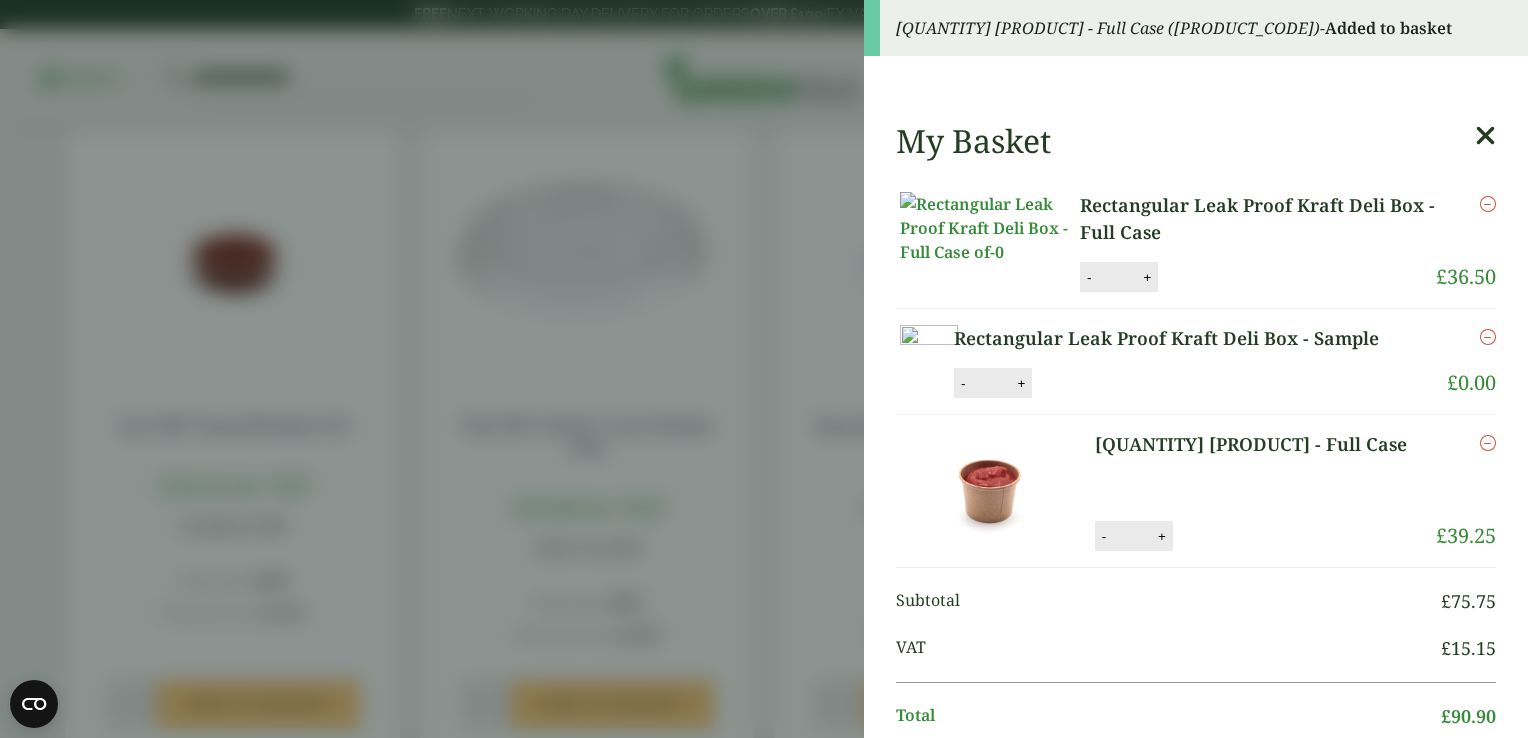 click on "[QUANTITY] [PRODUCT] - Full Case ([PRODUCT_CODE])  -  Added to basket
My Basket
[PRODUCT]
[PRODUCT] quantity
- * +
Update
Remove £ 36.50 - *" at bounding box center (764, 369) 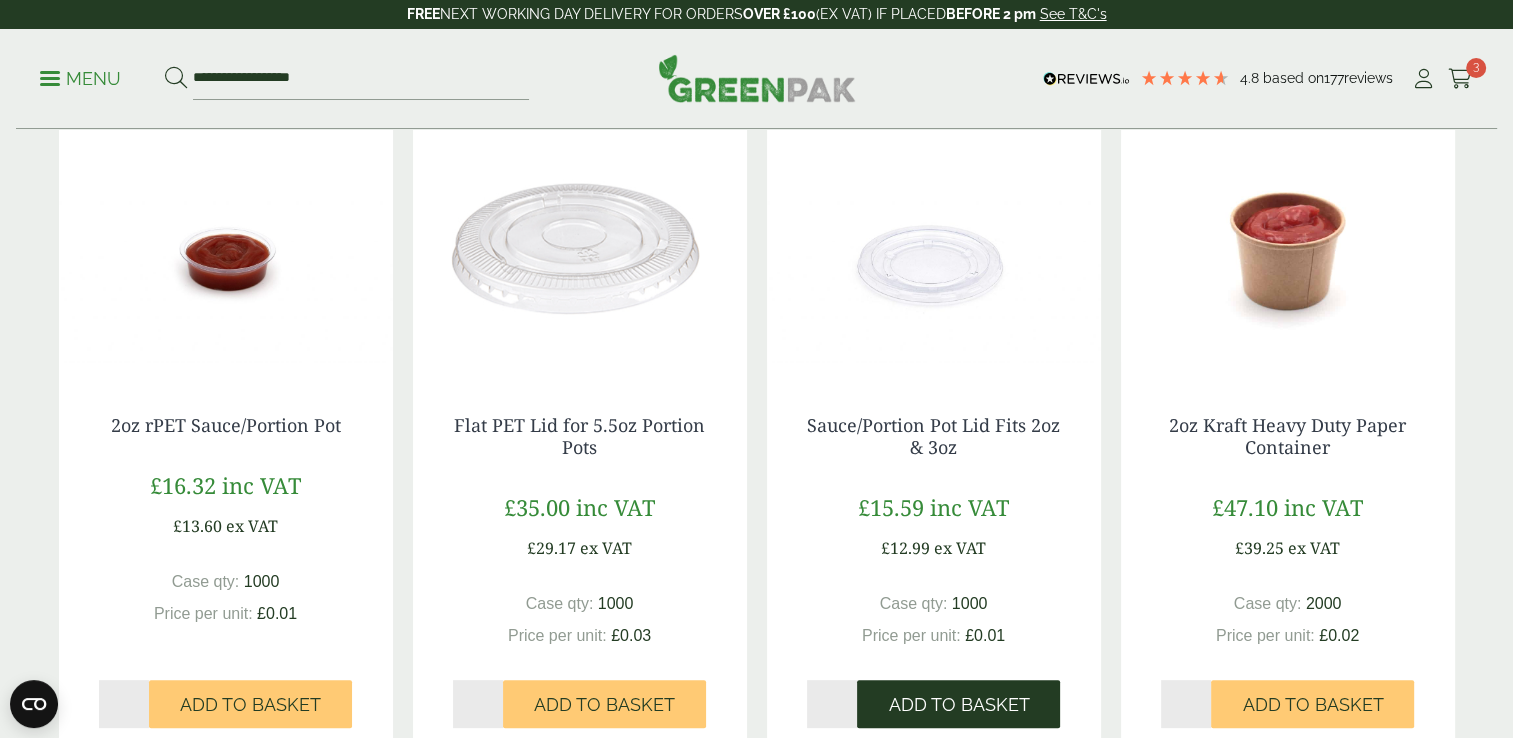 click on "Add to Basket" at bounding box center [958, 705] 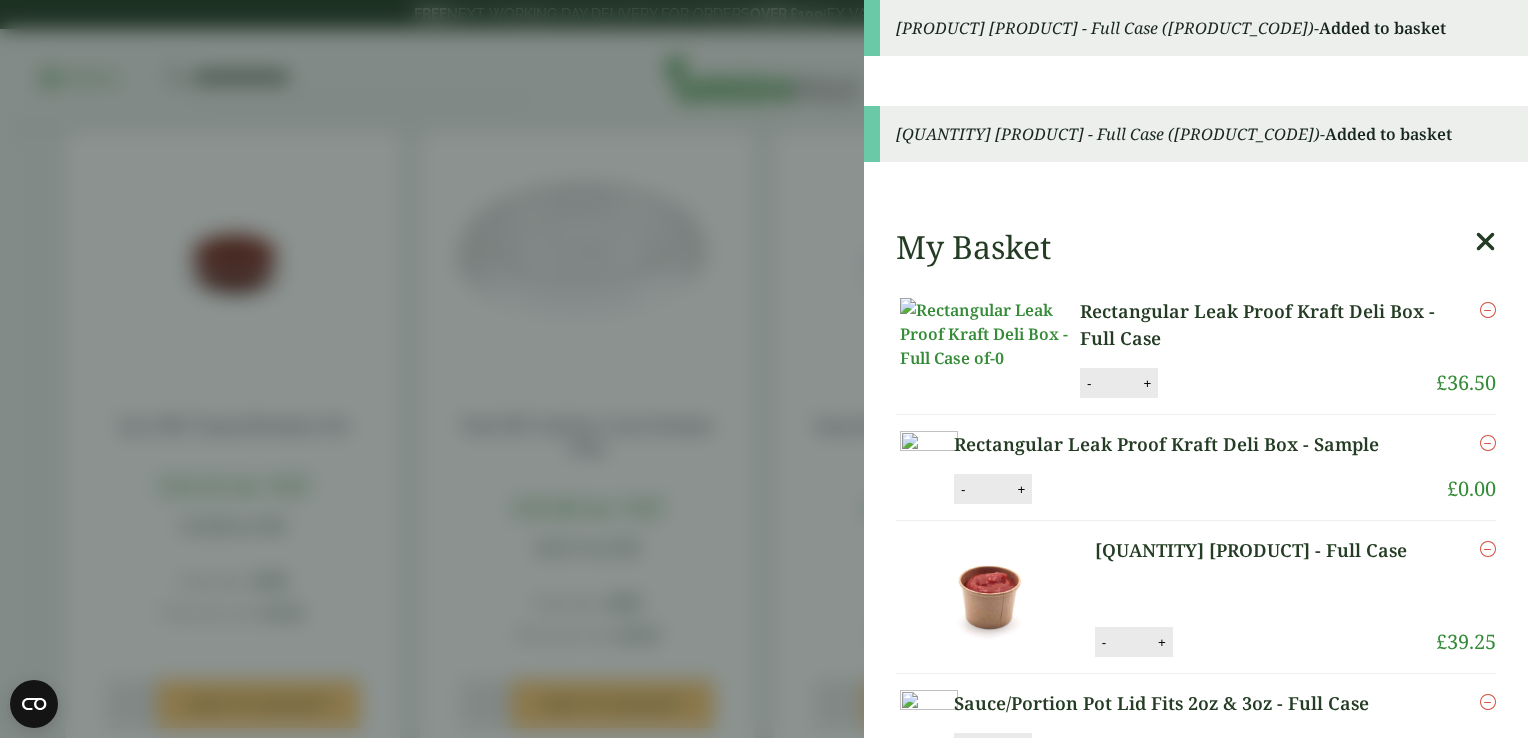 click on "[PRODUCT] [PRODUCT] - Full Case ([PRODUCT_CODE])  -  Added to basket [PRODUCT] - Full Case ([PRODUCT_CODE])  -  Added to basket
My Basket
[PRODUCT]
[PRODUCT] quantity
- * +
Update
Remove £ 36.50
-" at bounding box center [764, 369] 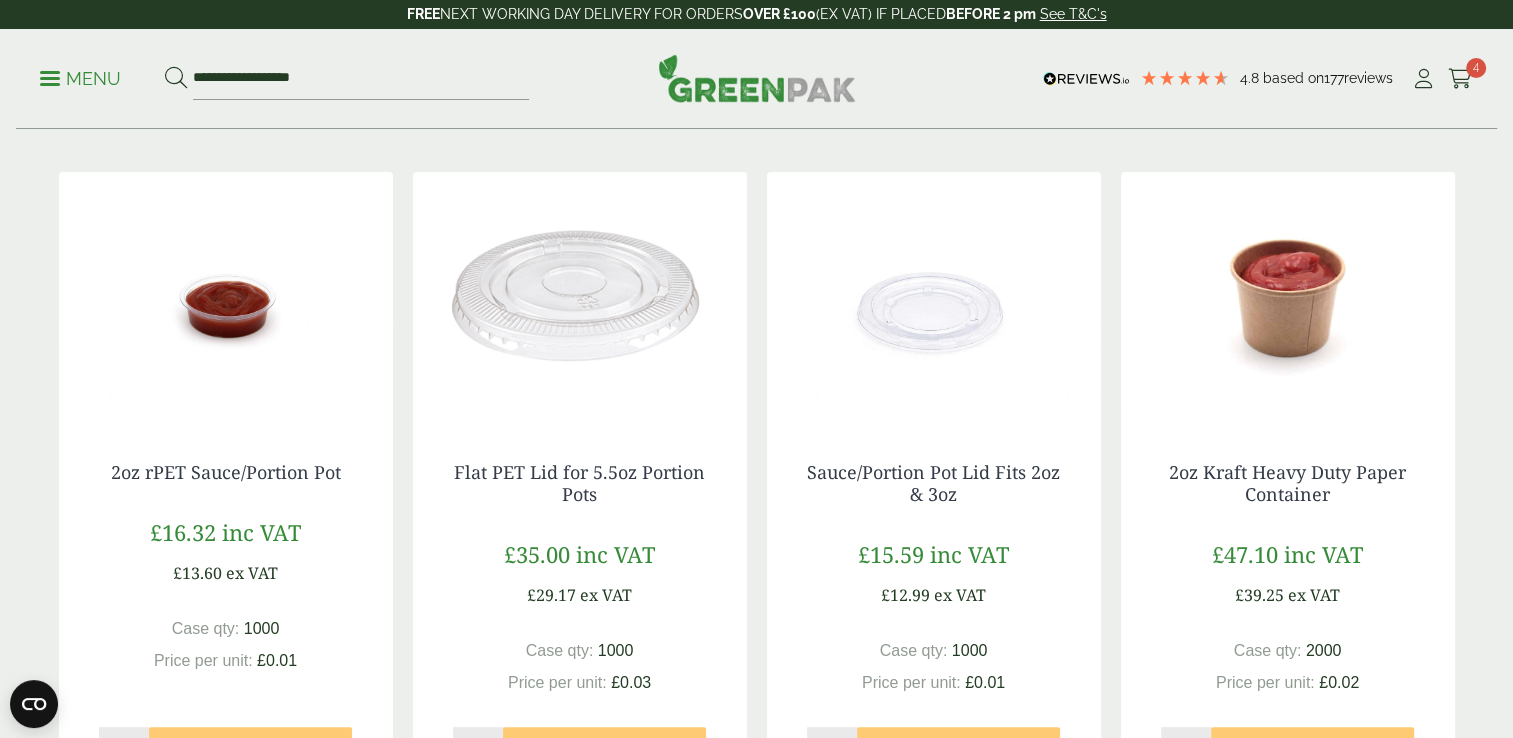 scroll, scrollTop: 0, scrollLeft: 0, axis: both 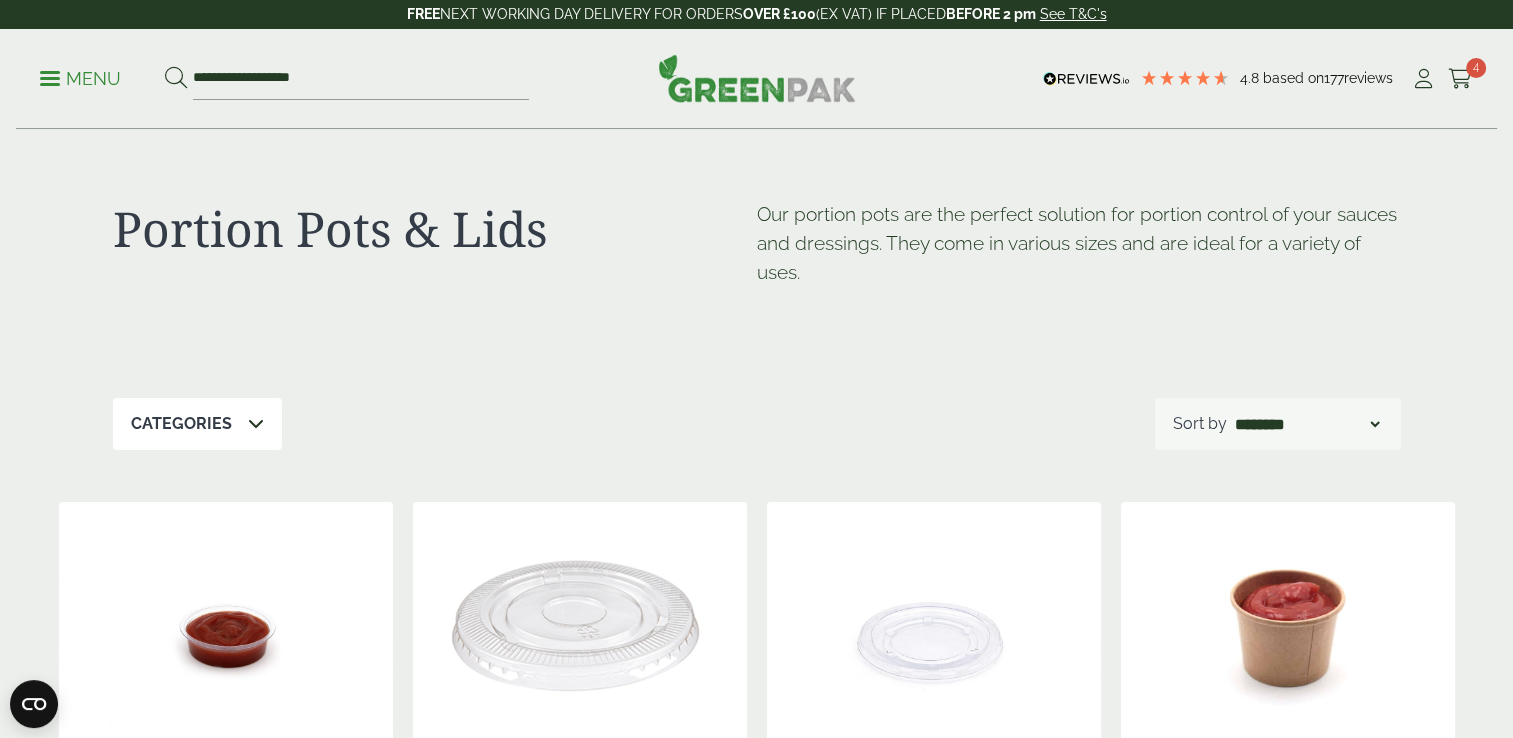 click at bounding box center [757, 78] 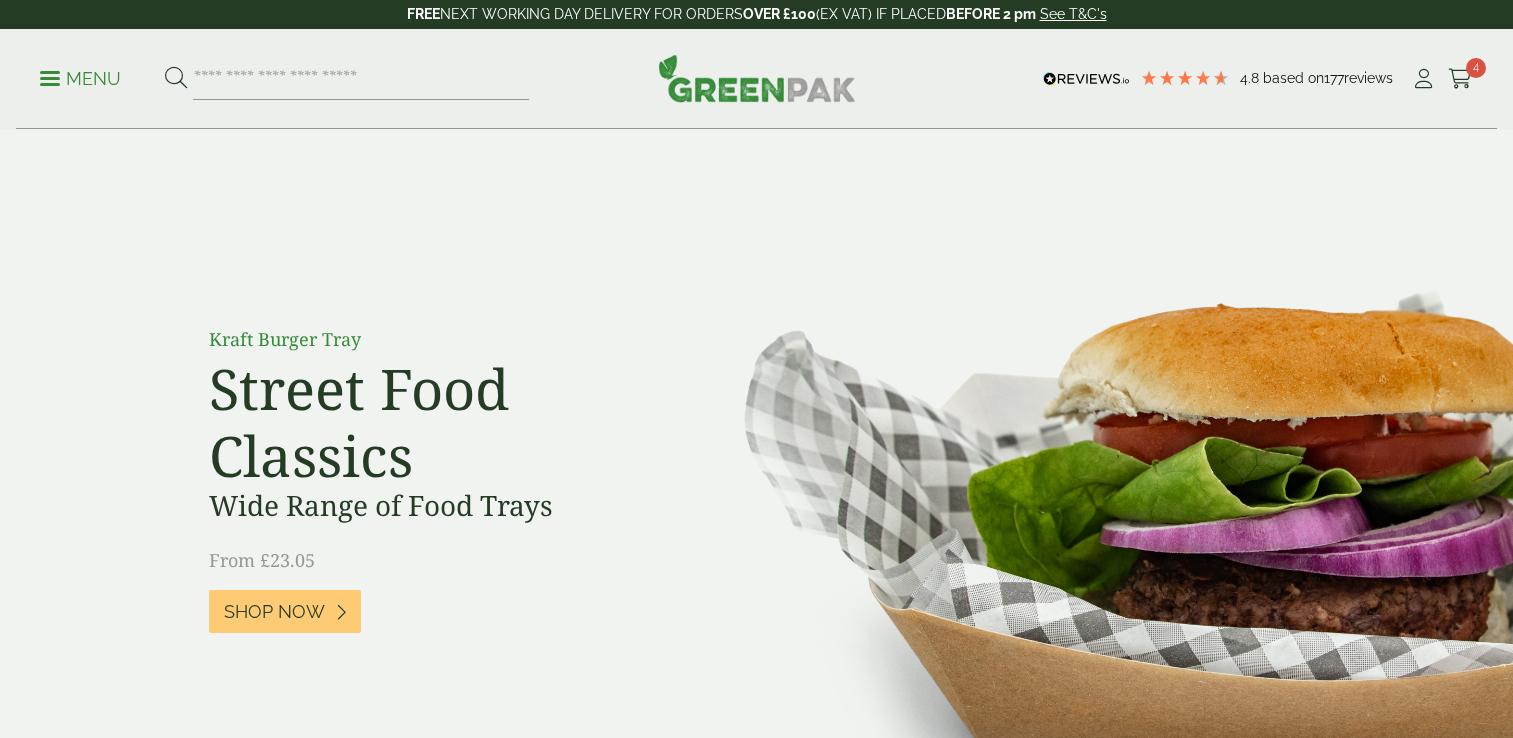 scroll, scrollTop: 0, scrollLeft: 0, axis: both 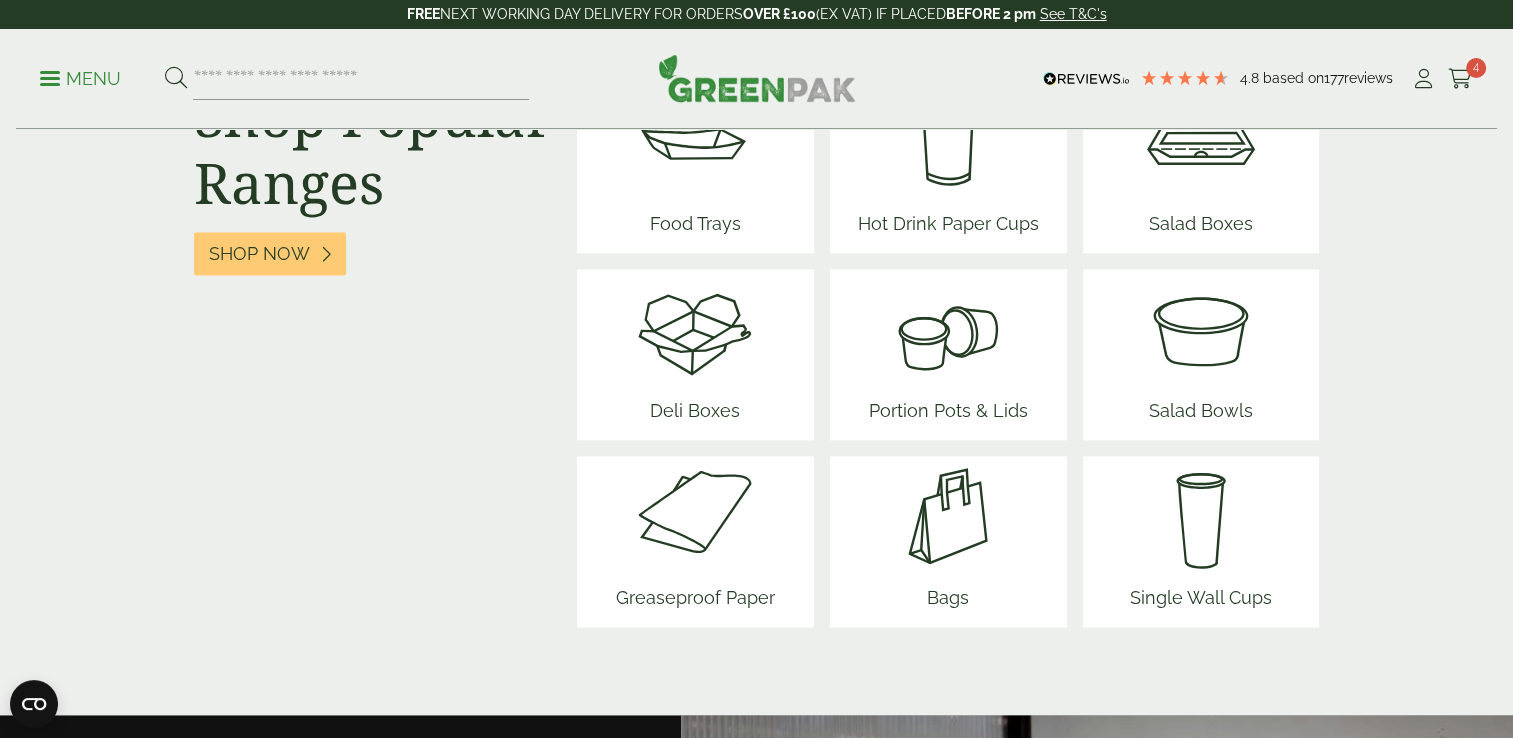 click at bounding box center (1201, 329) 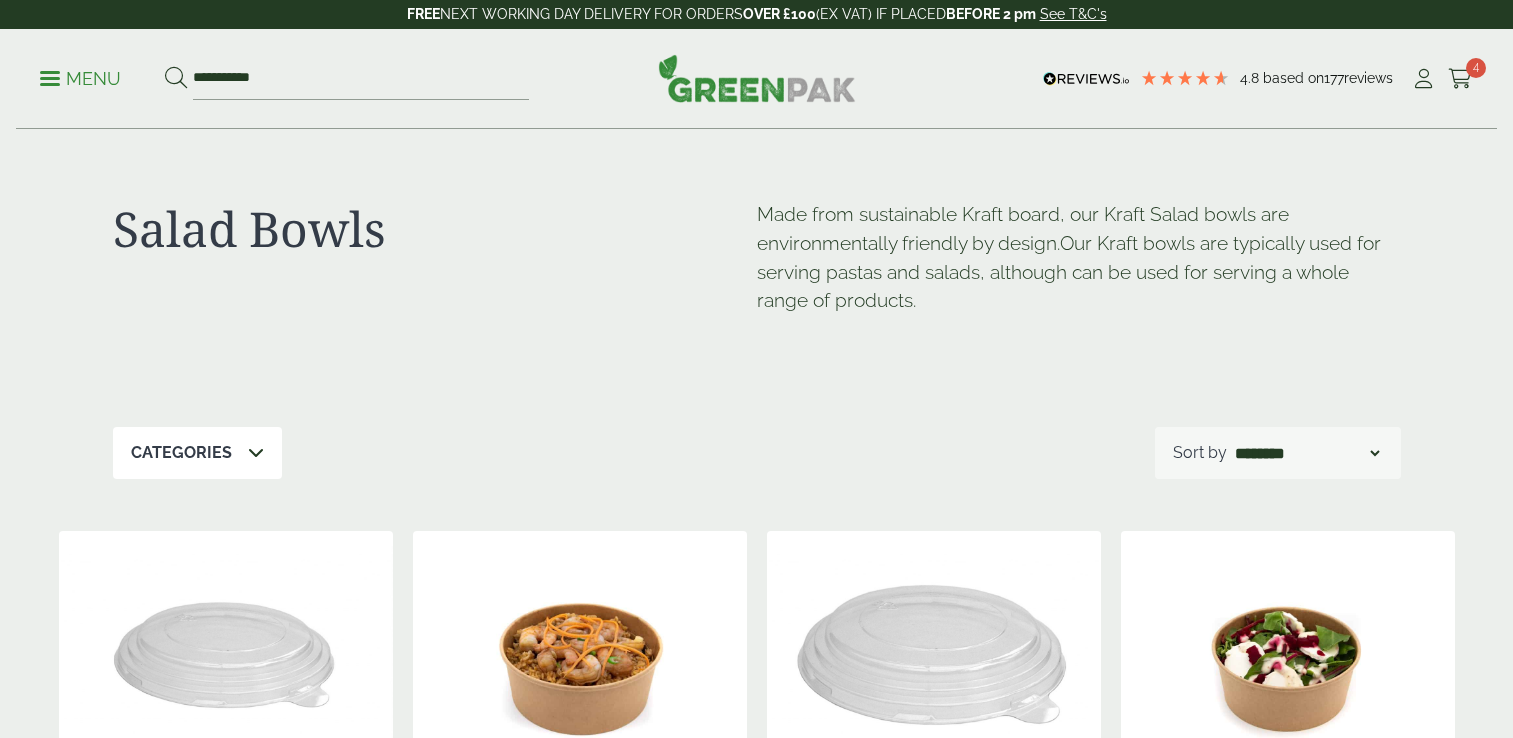 scroll, scrollTop: 0, scrollLeft: 0, axis: both 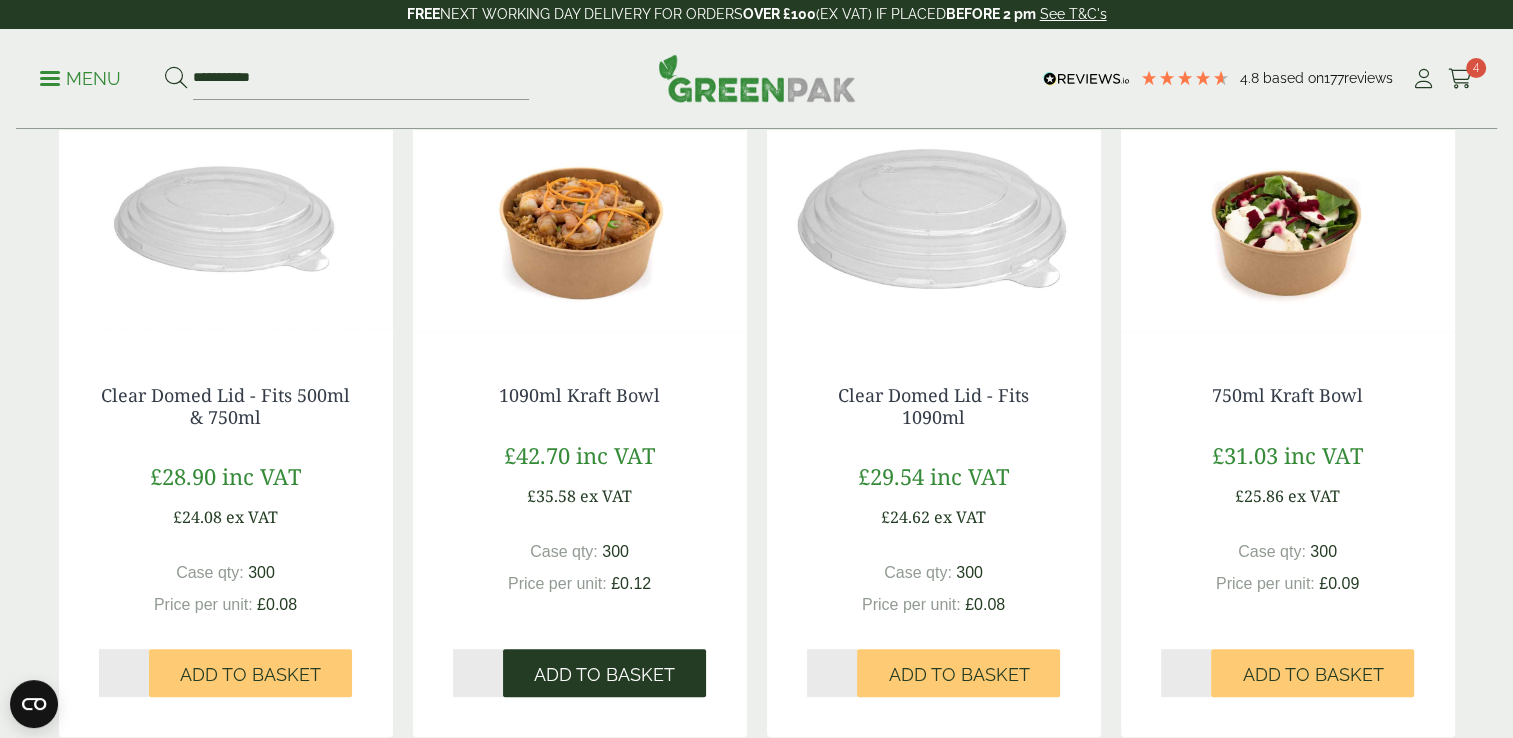 click on "Add to Basket" at bounding box center [604, 675] 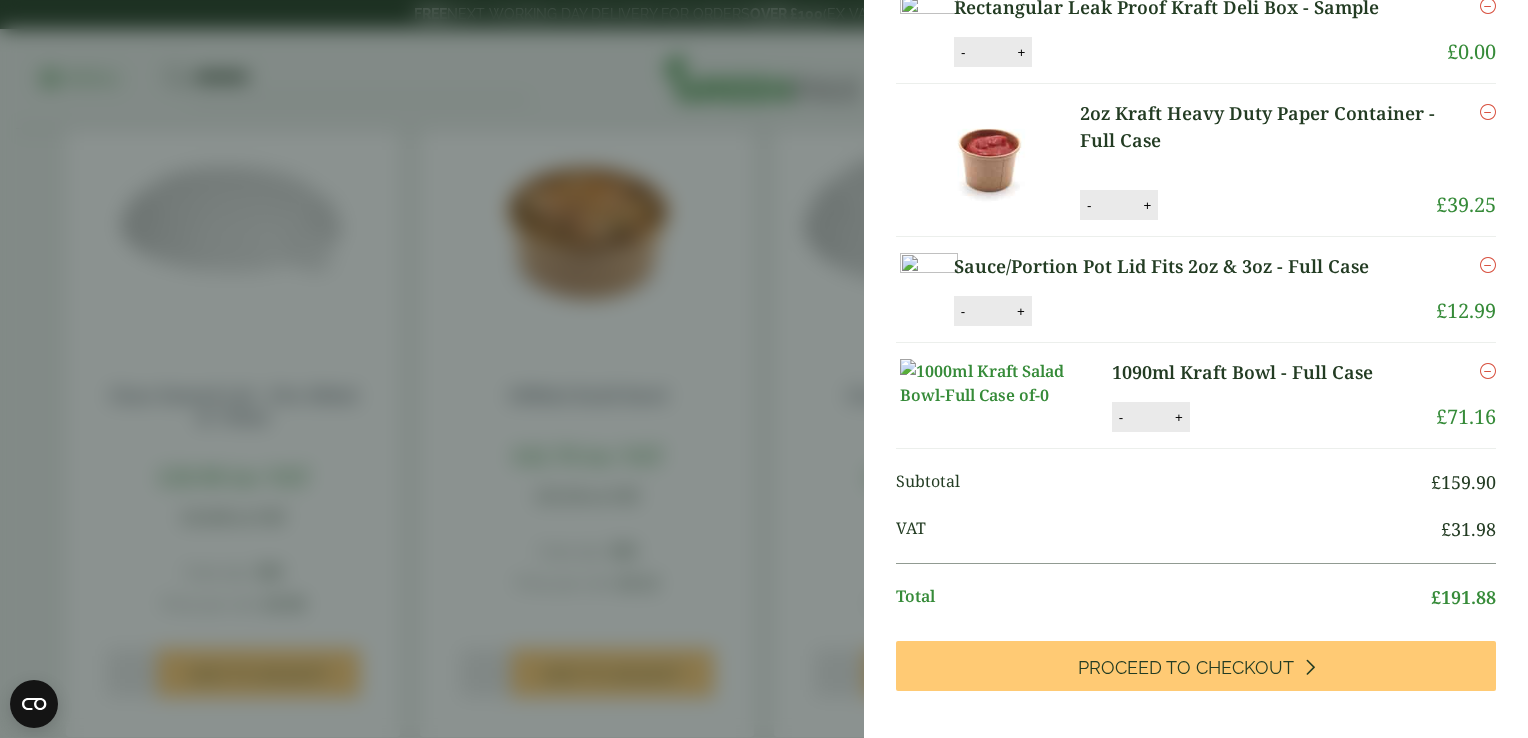 scroll, scrollTop: 420, scrollLeft: 0, axis: vertical 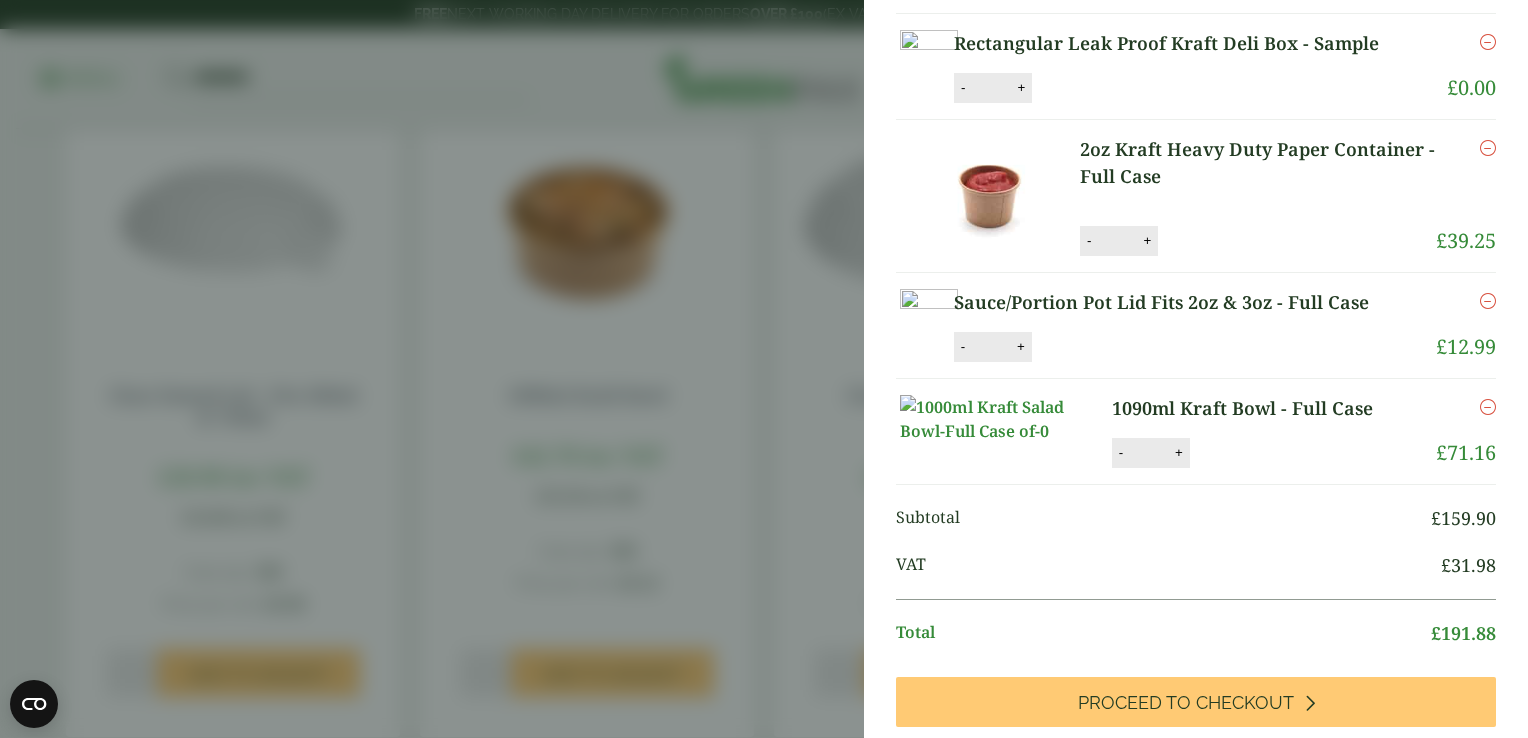 click on "1090ml Kraft Bowl - Full Case (GP2720071A)  -  Added to basket 1090ml Kraft Bowl - Full Case (GP2720071A)  -  Added to basket 1090ml Kraft Bowl - Full Case (GP2720071A)  -  Added to basket
My Basket
Rectangular Leak Proof Kraft Deli Box - Full Case
Rectangular Leak Proof Kraft Deli Box - Full Case quantity
- * +
Update
Remove £ 36.50" at bounding box center [764, 369] 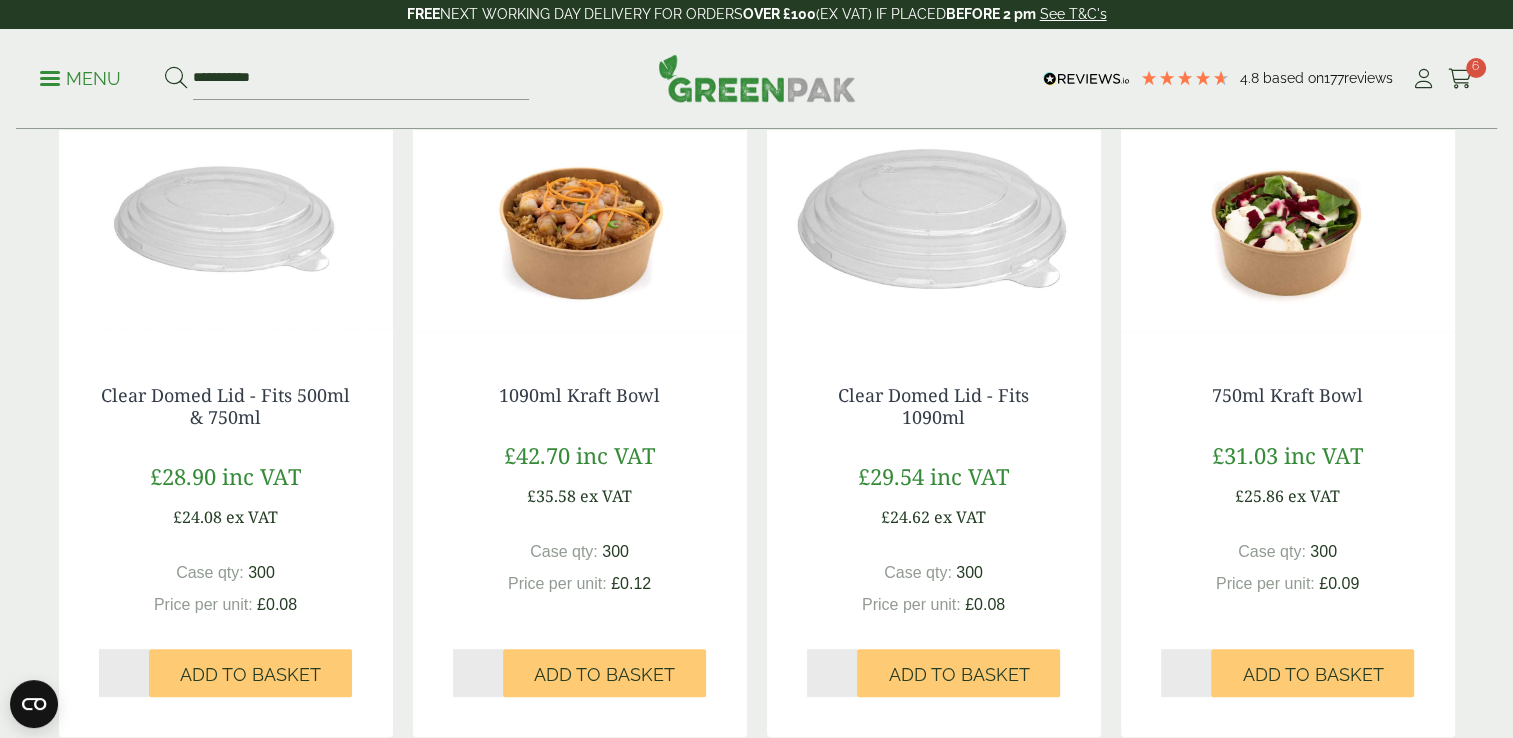 scroll, scrollTop: 173, scrollLeft: 0, axis: vertical 